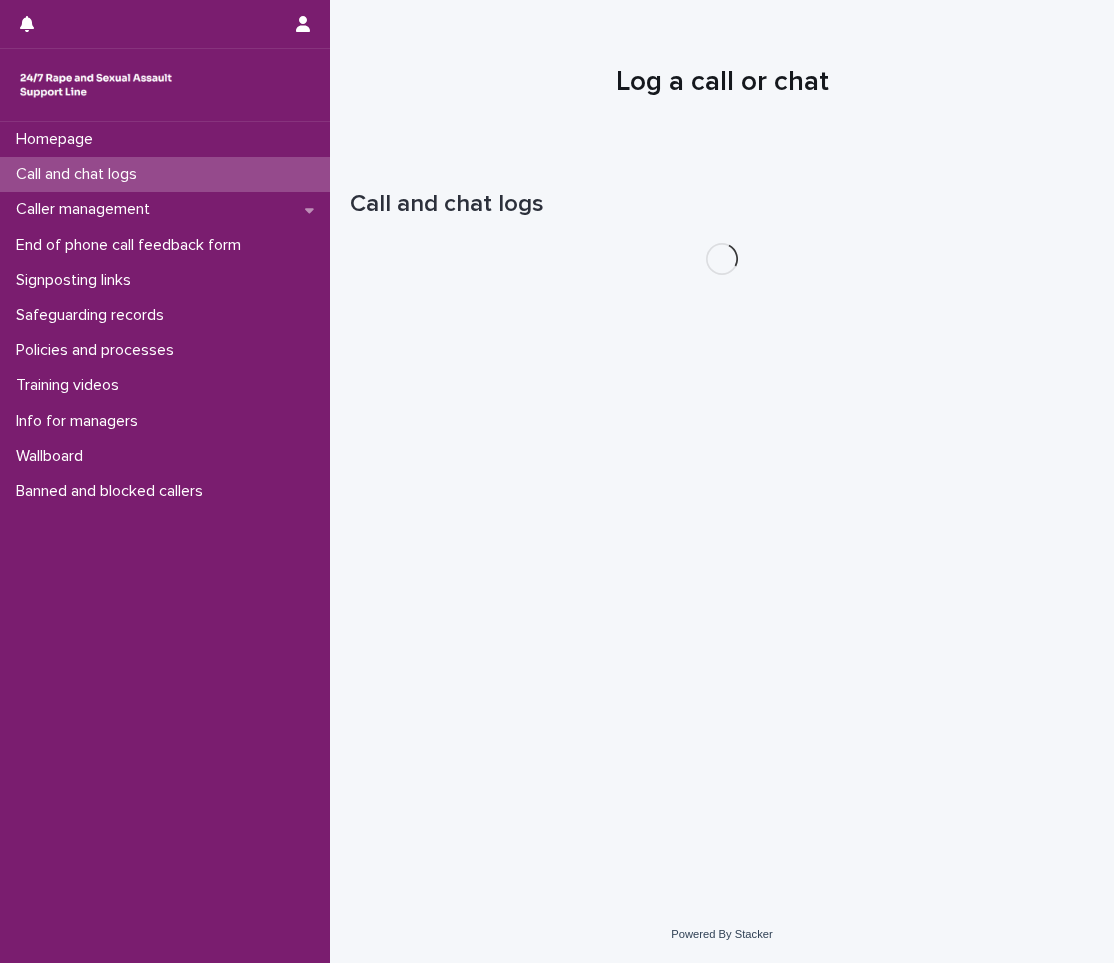 scroll, scrollTop: 0, scrollLeft: 0, axis: both 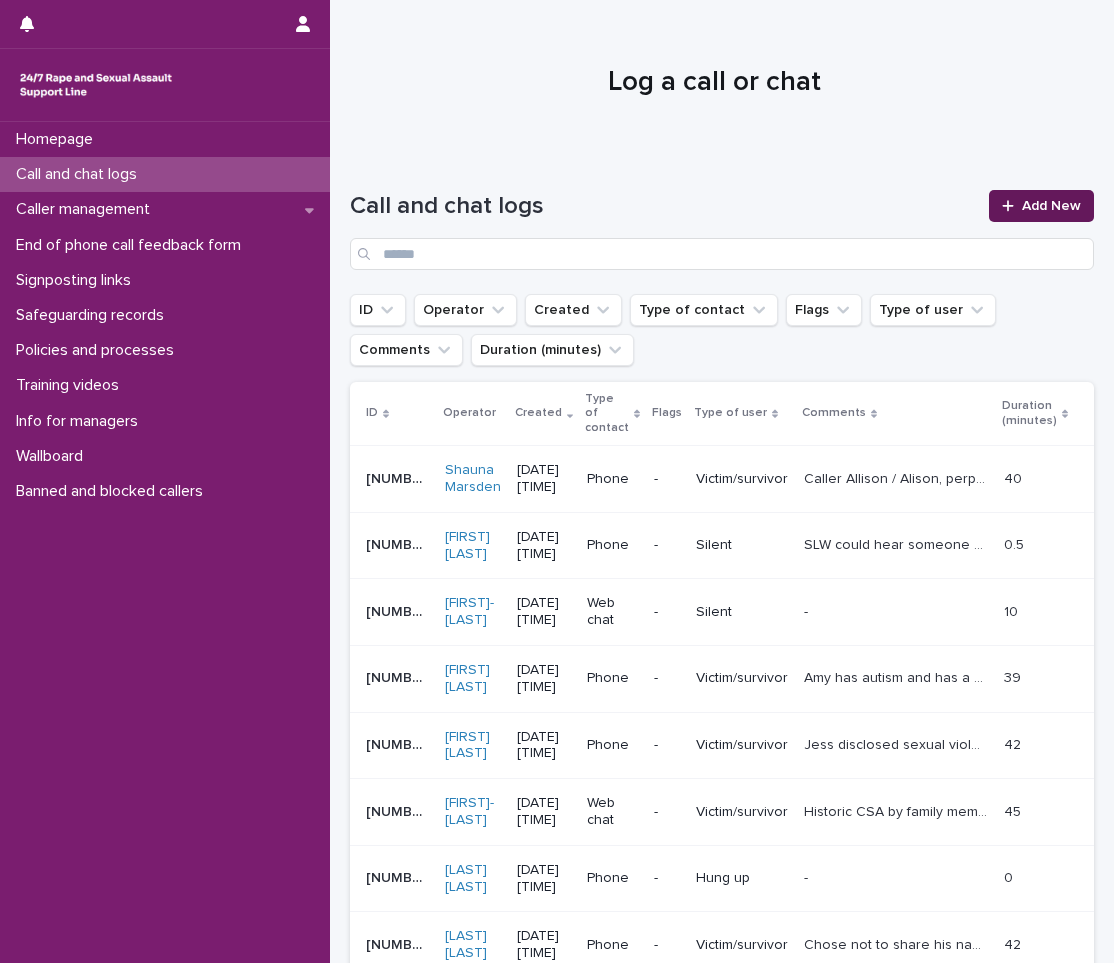click on "Add New" at bounding box center [1051, 206] 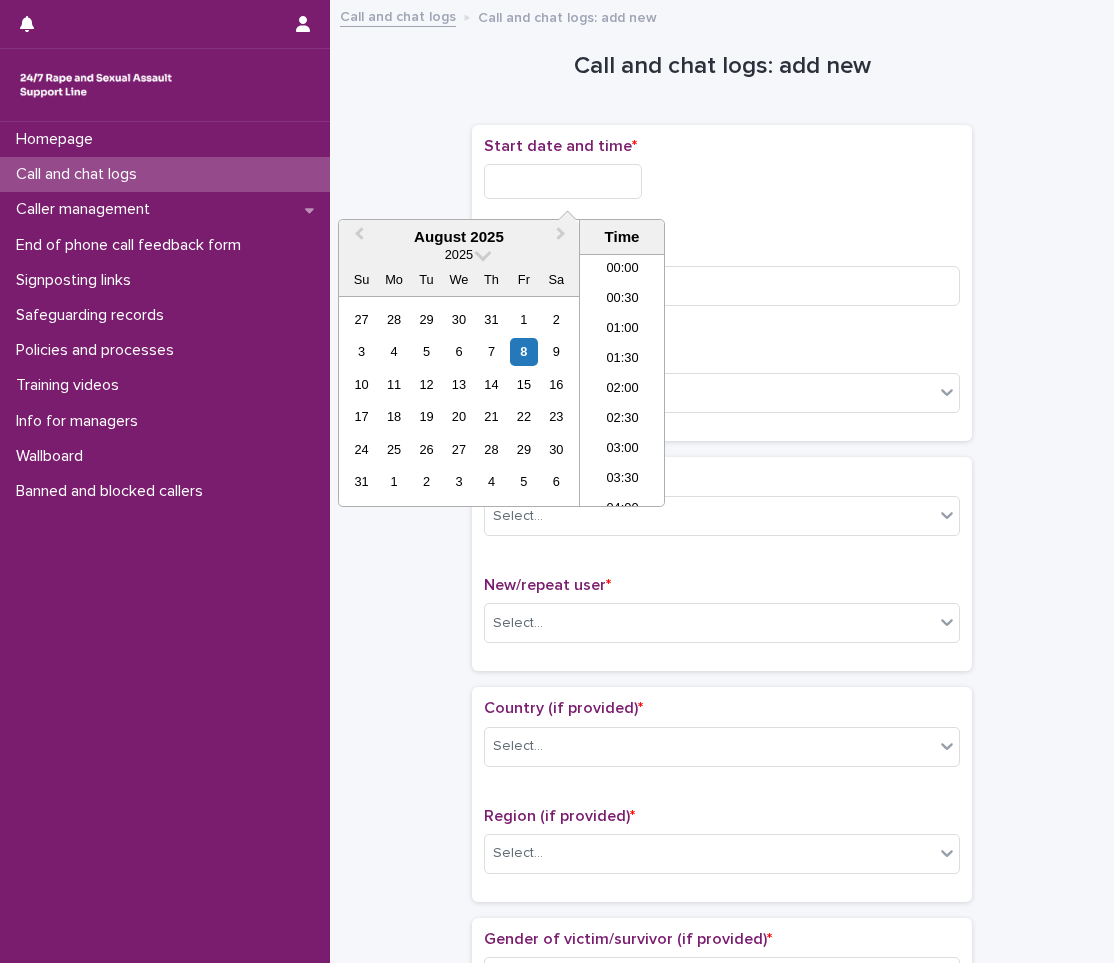 click at bounding box center (563, 181) 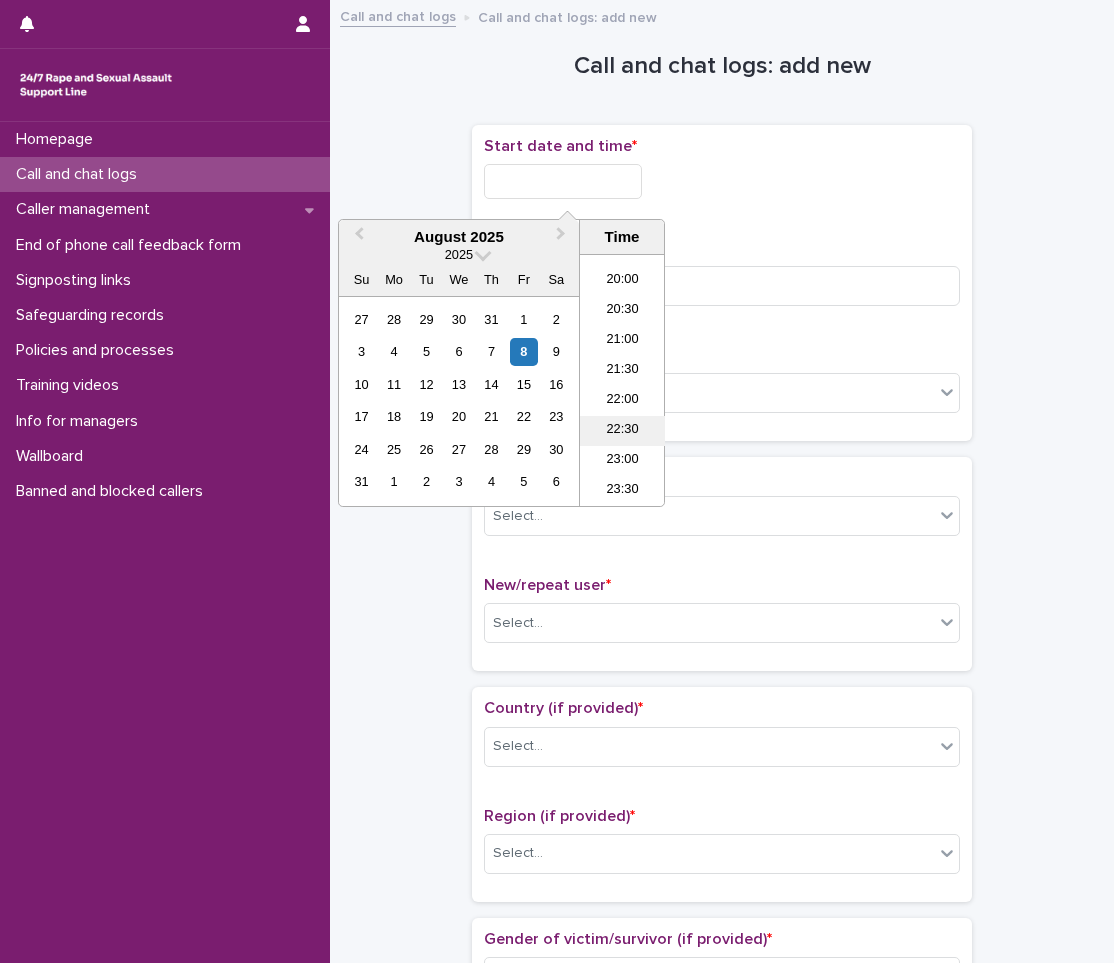 click on "22:30" at bounding box center (622, 431) 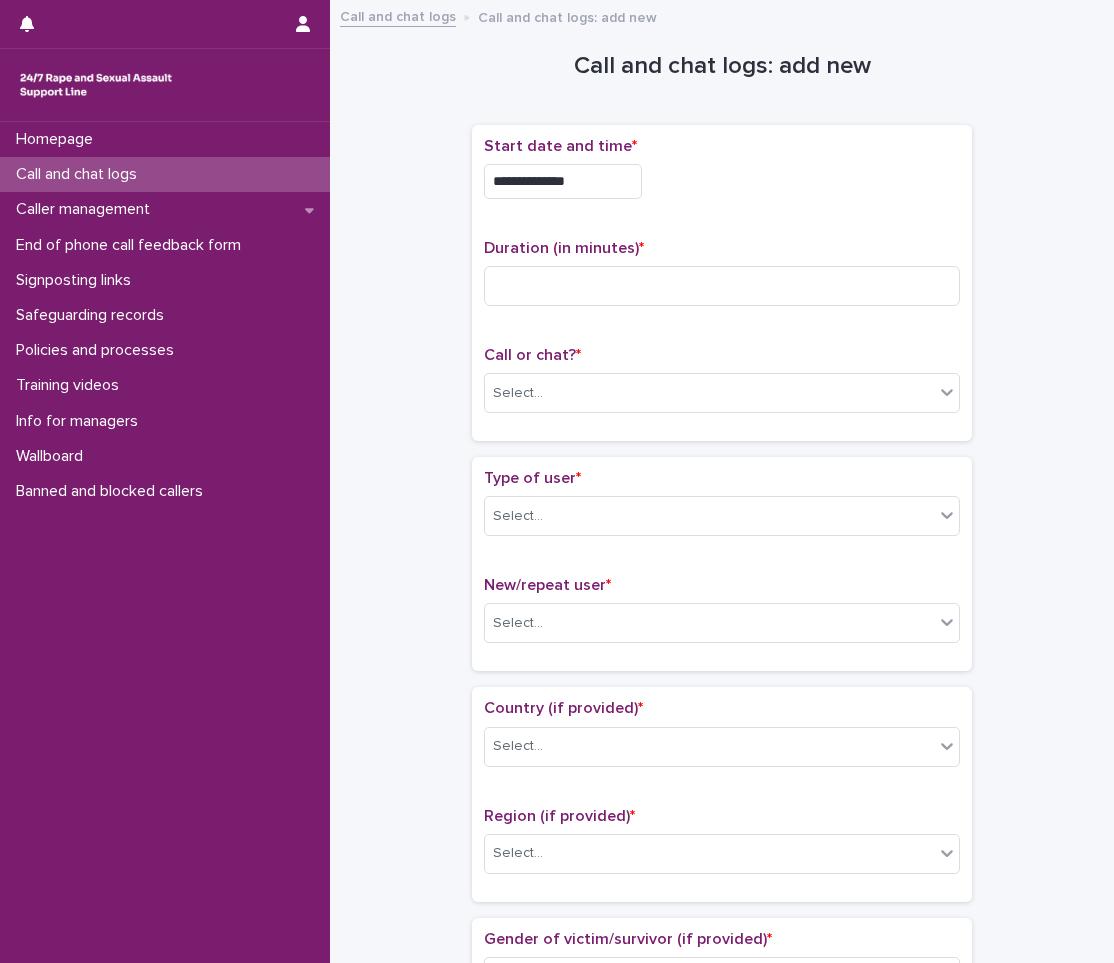 click on "**********" at bounding box center [563, 181] 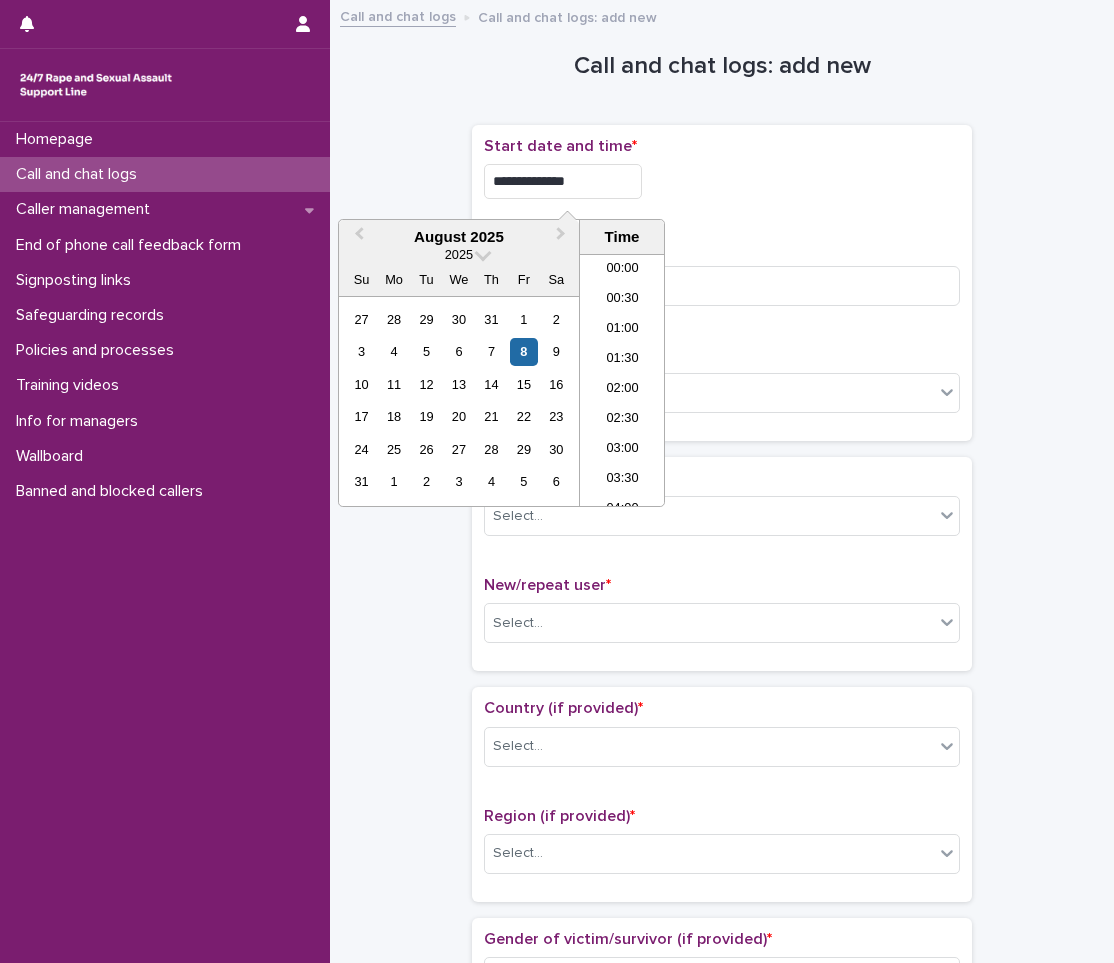 scroll, scrollTop: 1189, scrollLeft: 0, axis: vertical 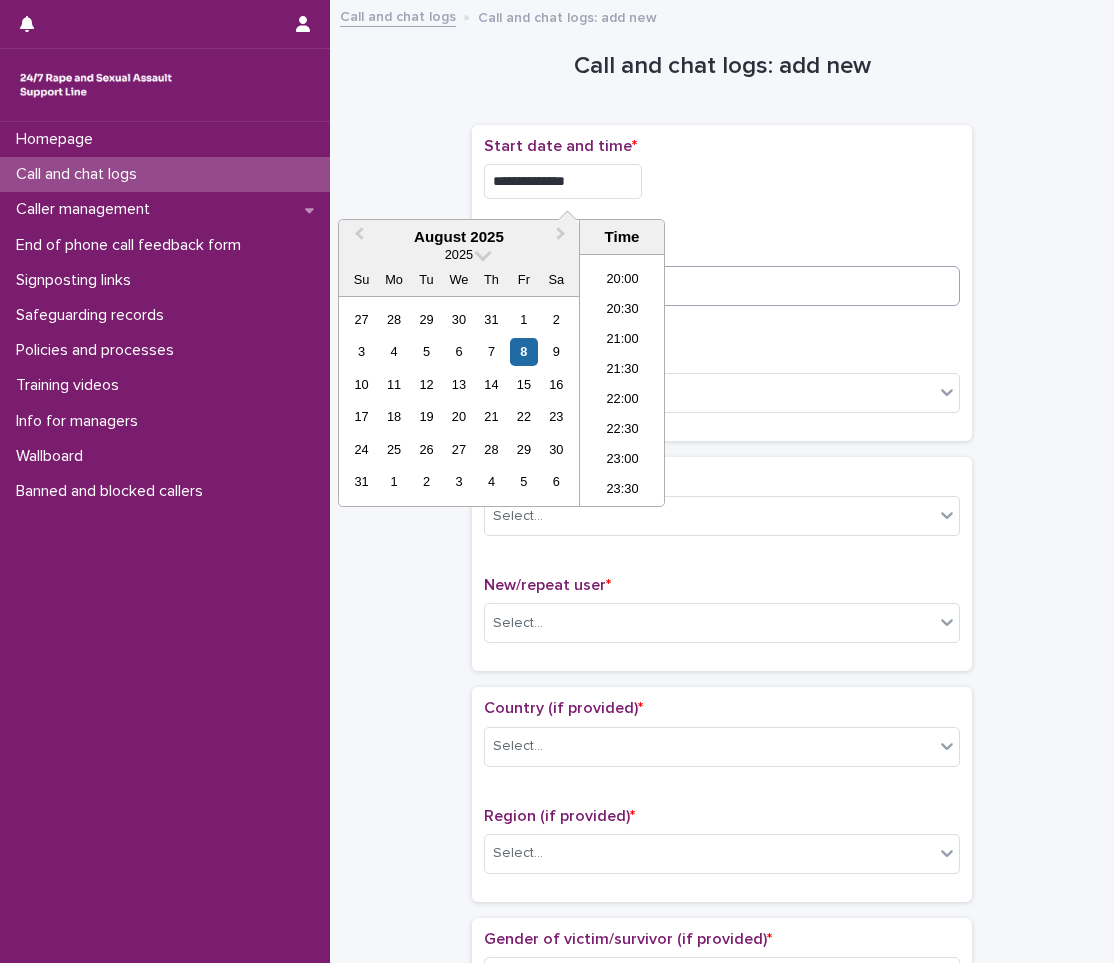 type on "**********" 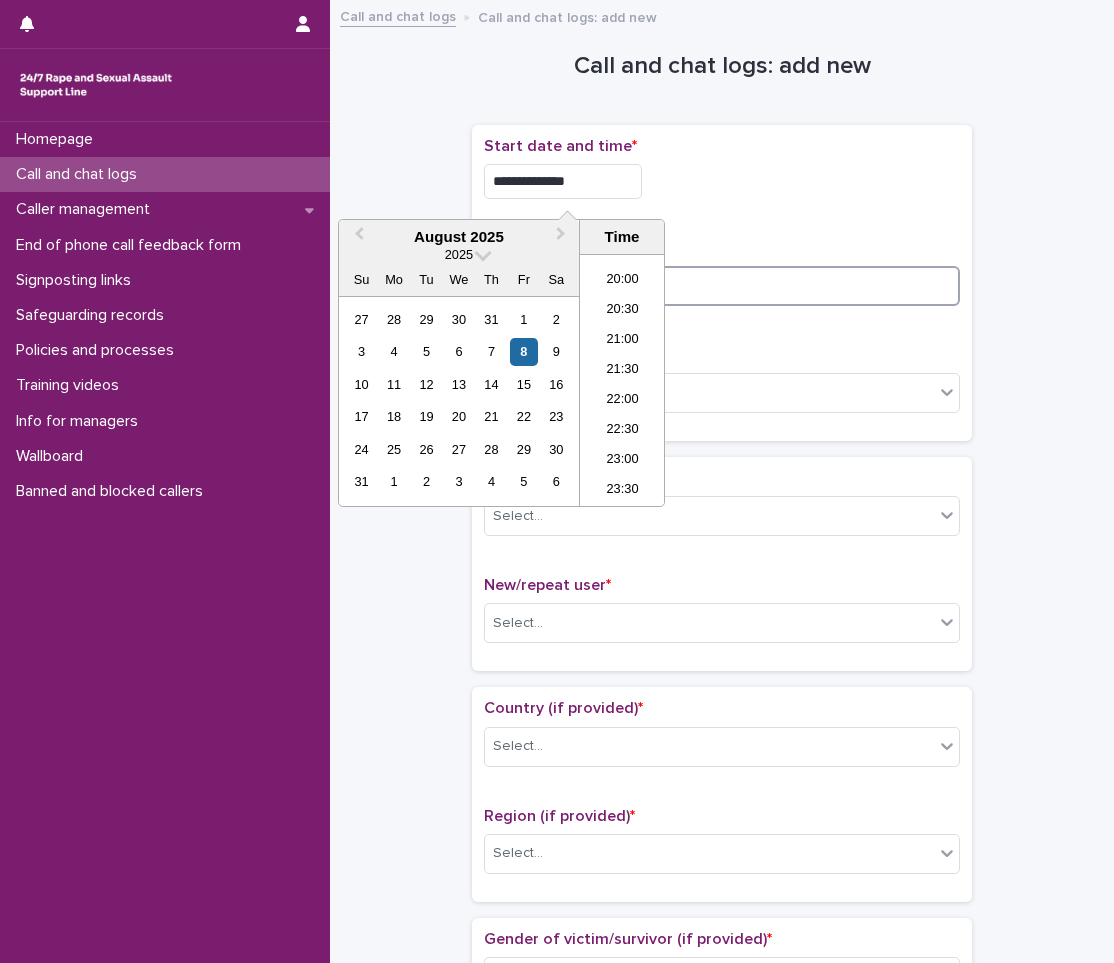 click at bounding box center [722, 286] 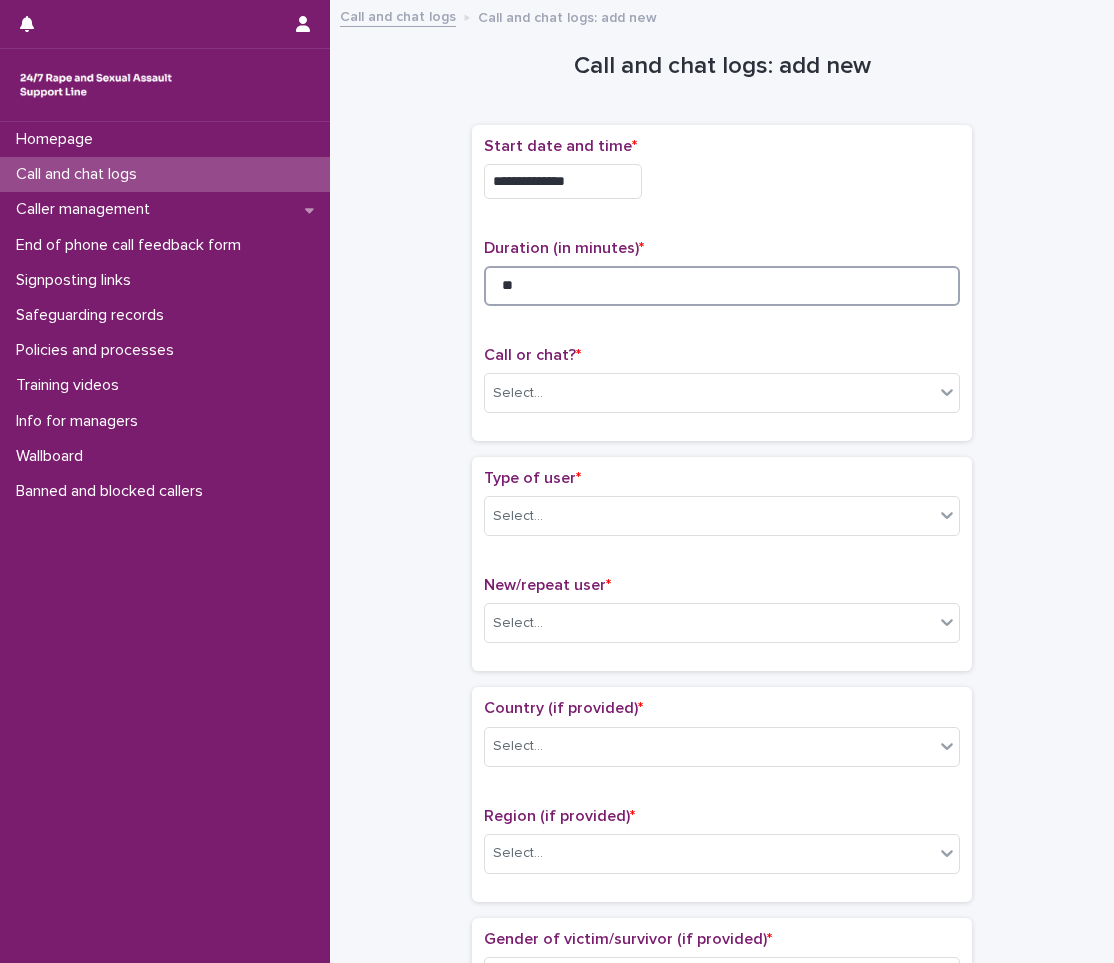 type on "**" 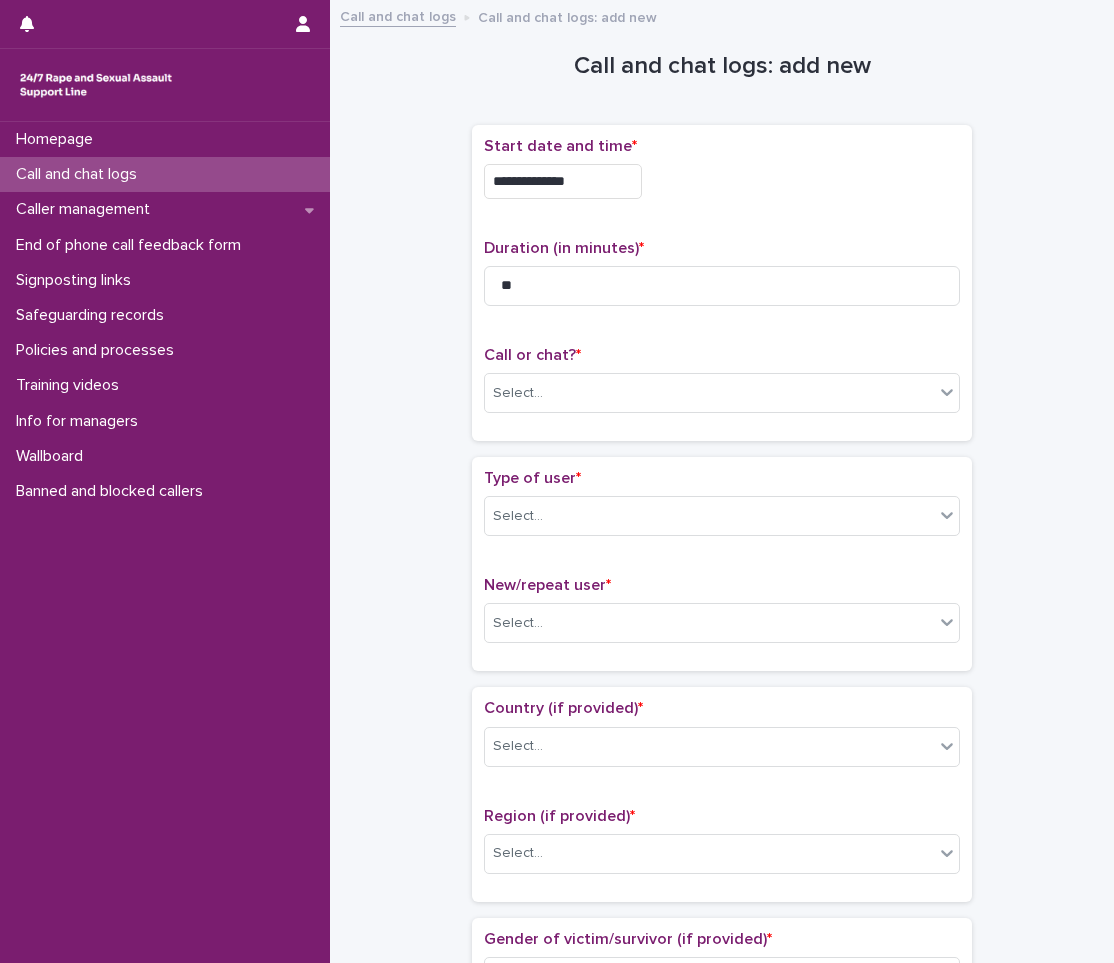 click on "Call or chat? * Select..." at bounding box center [722, 387] 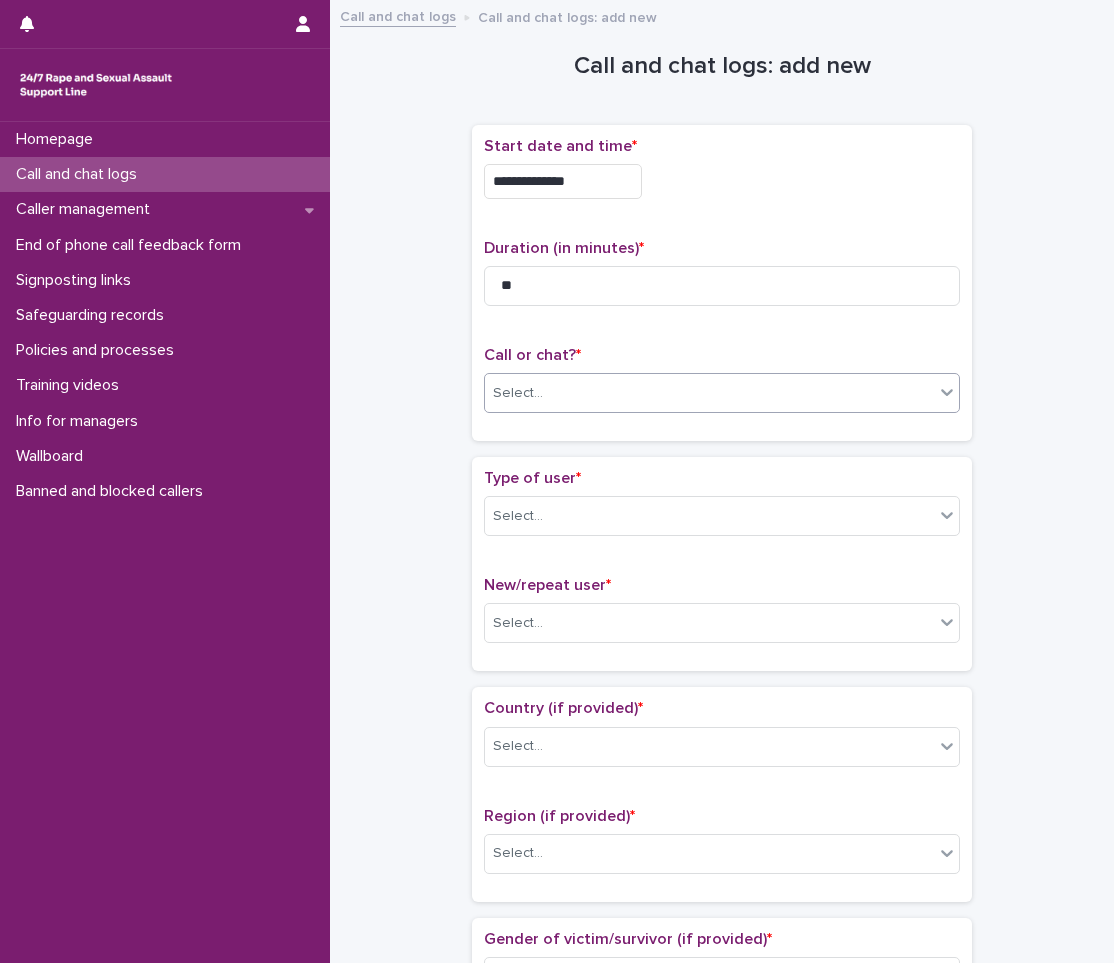 click on "Select..." at bounding box center (709, 393) 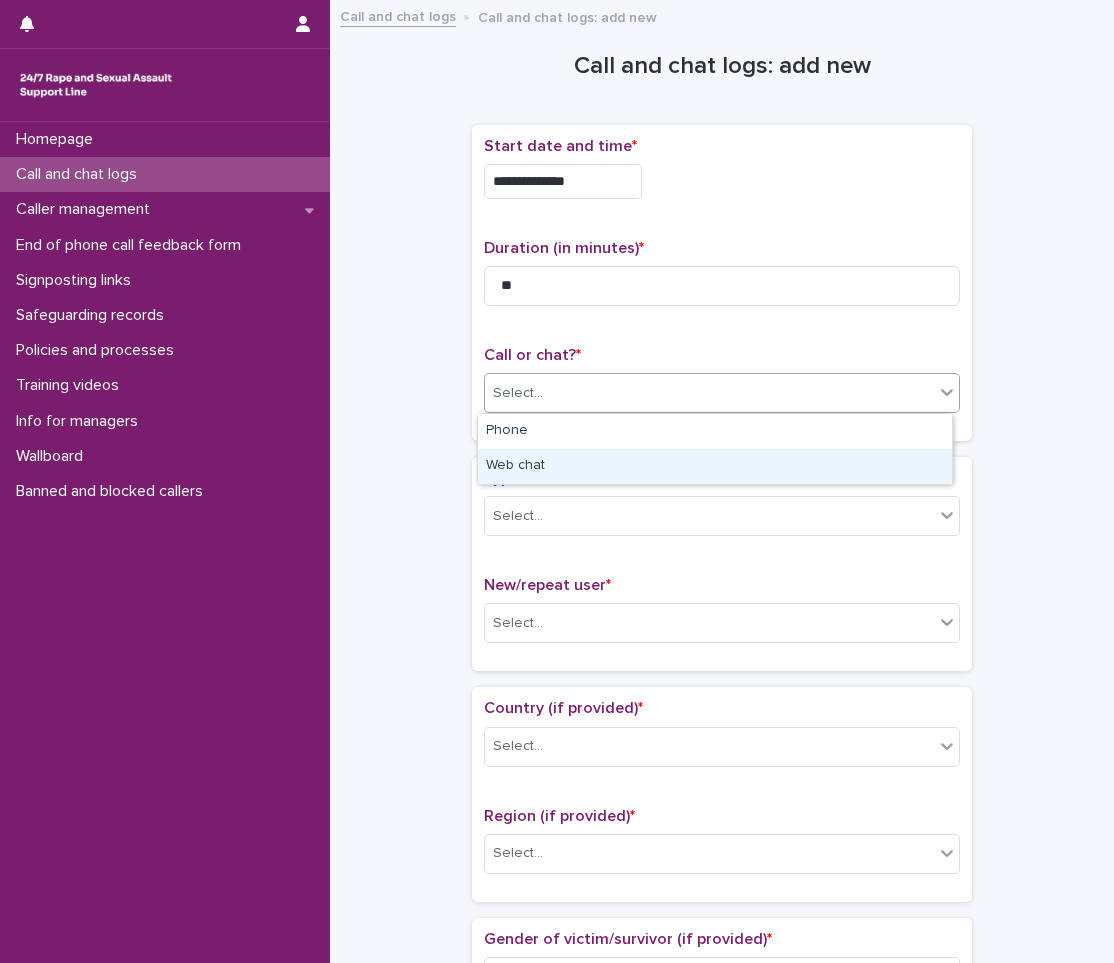 click on "Web chat" at bounding box center (715, 466) 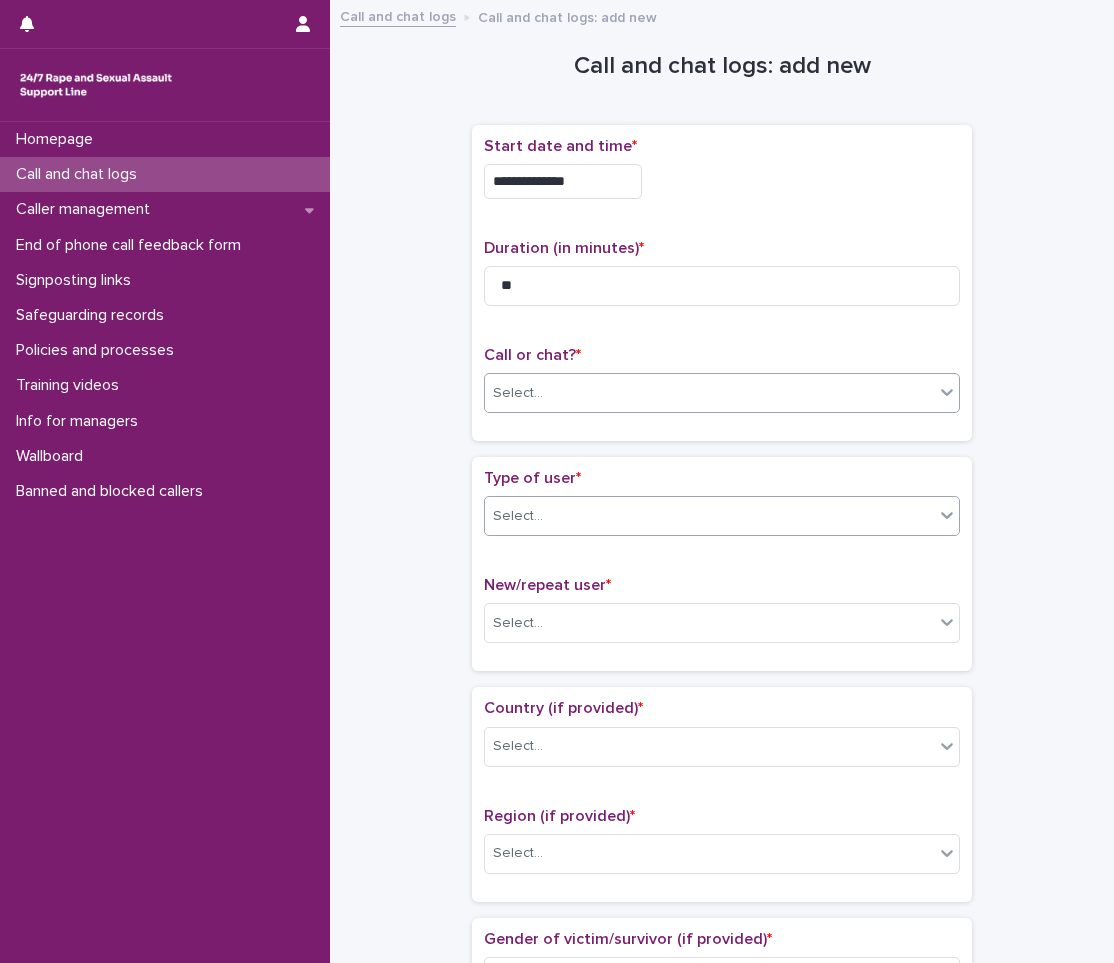 click on "Select..." at bounding box center (709, 516) 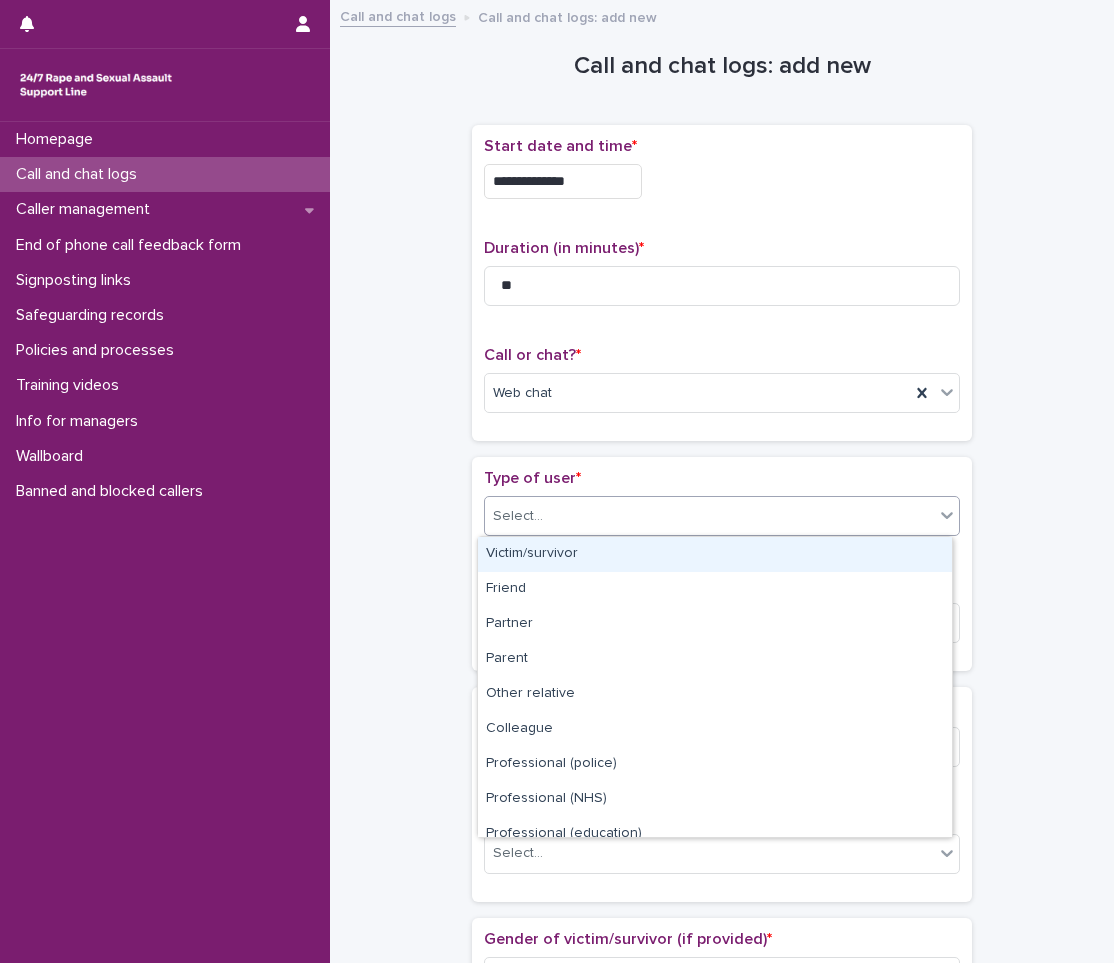 click on "Victim/survivor" at bounding box center [715, 554] 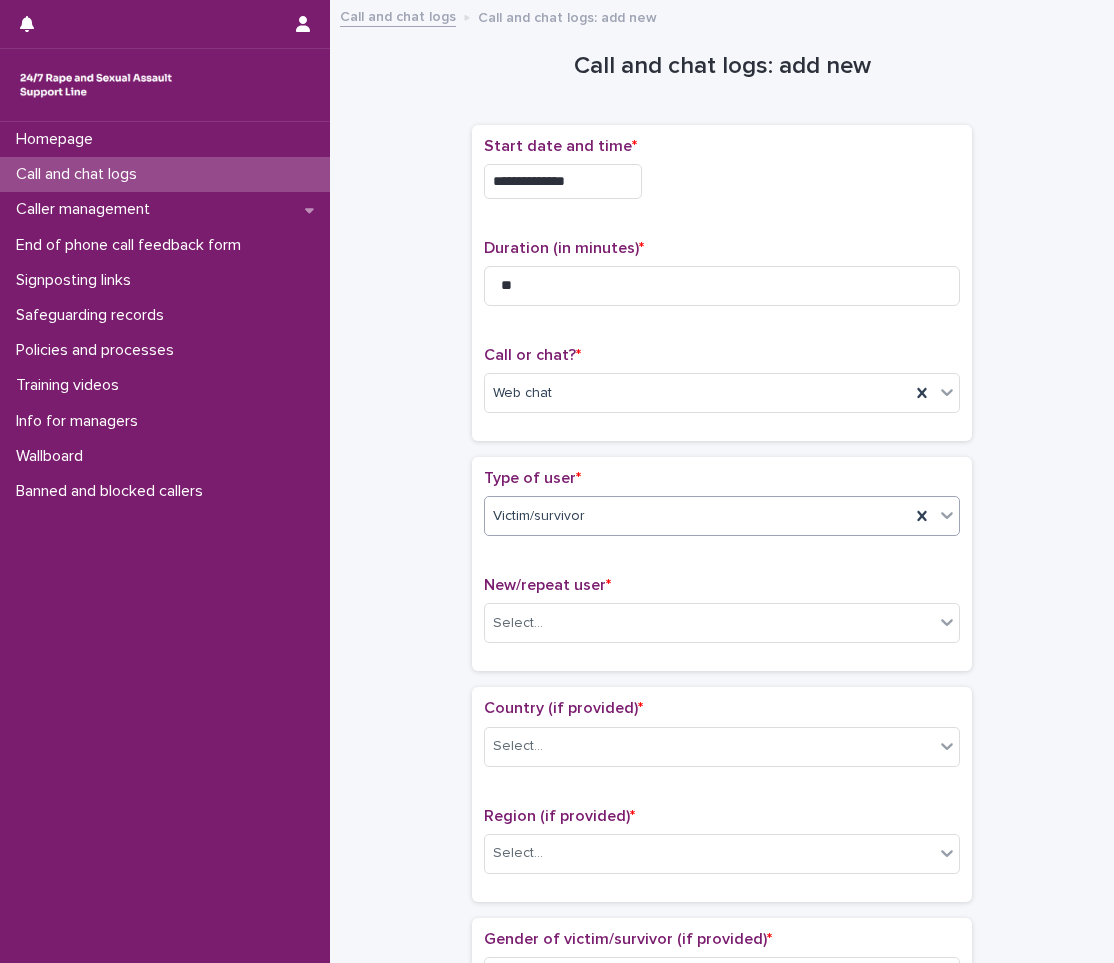 click on "New/repeat user * Select..." at bounding box center [722, 617] 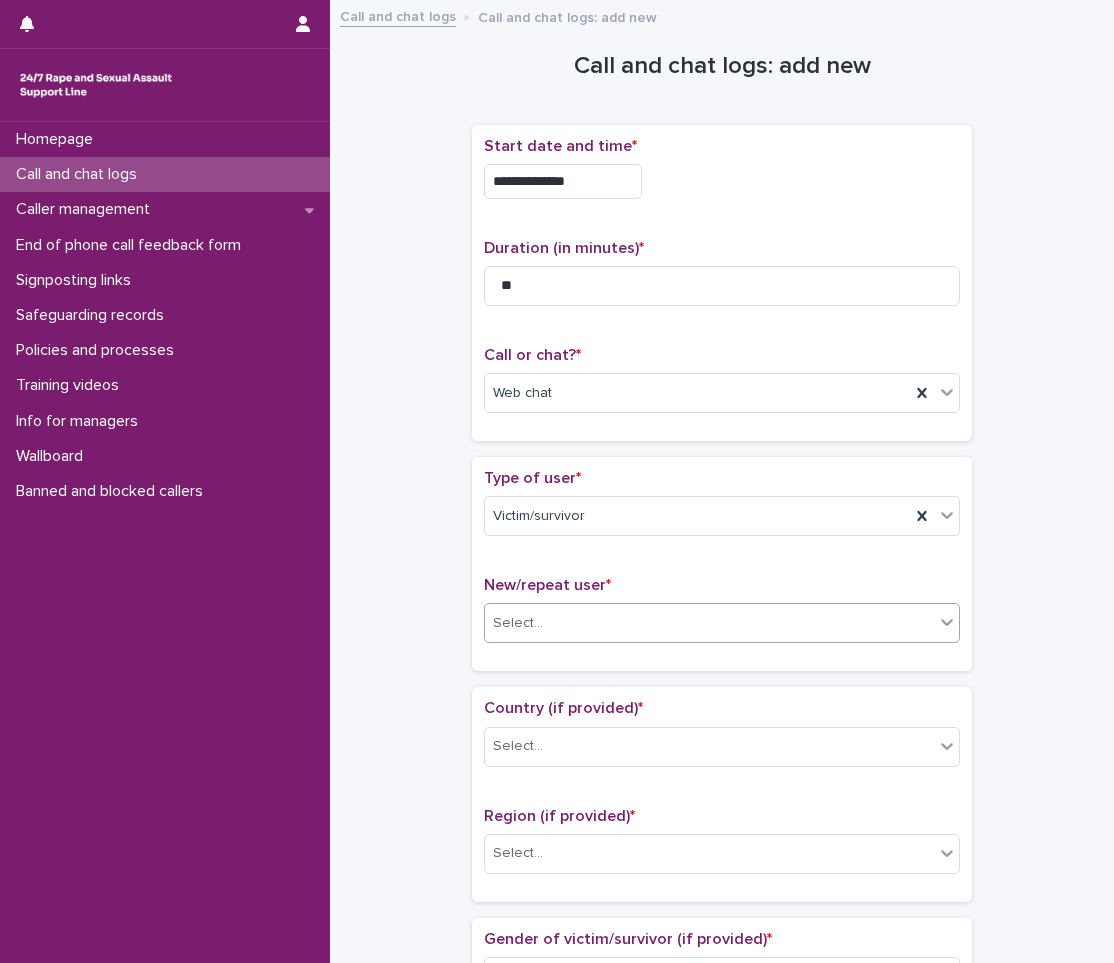 click on "Select..." at bounding box center (709, 623) 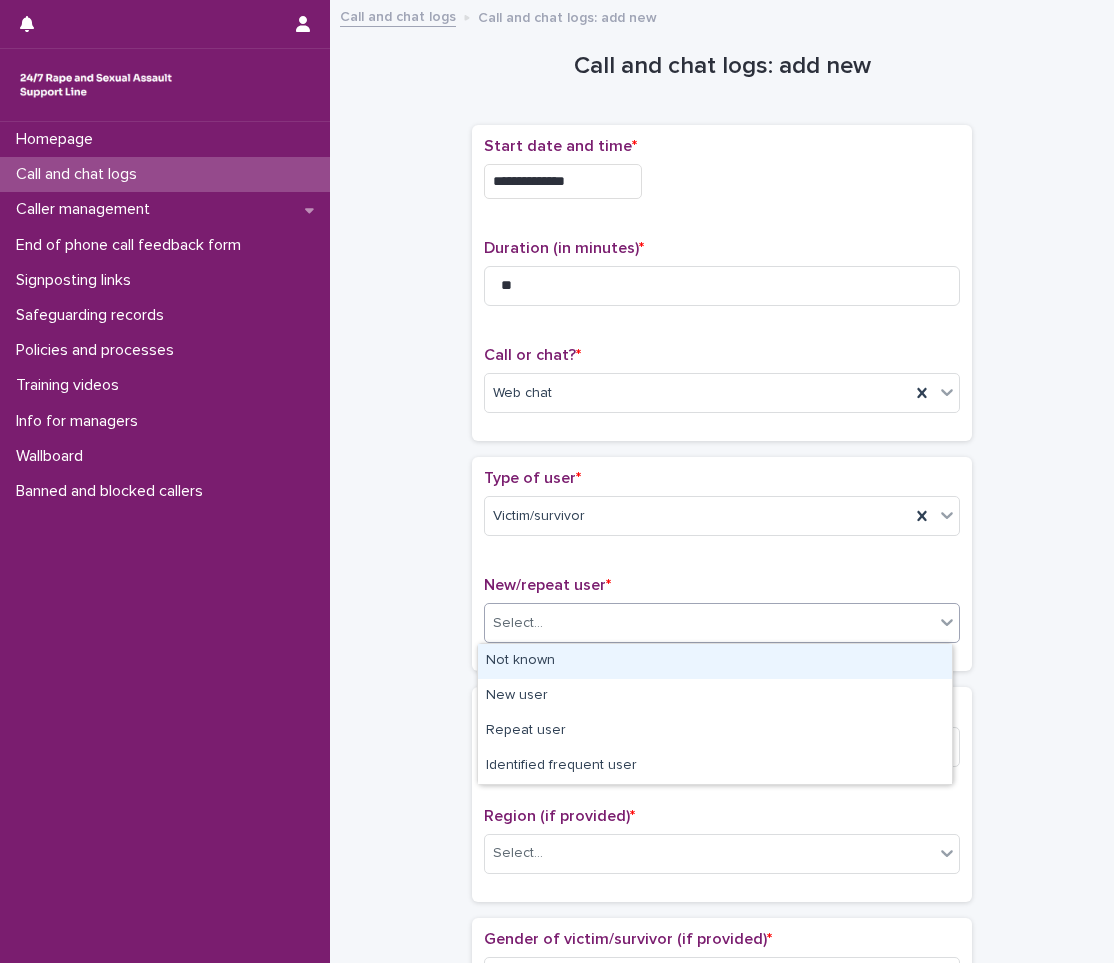 click on "Not known" at bounding box center [715, 661] 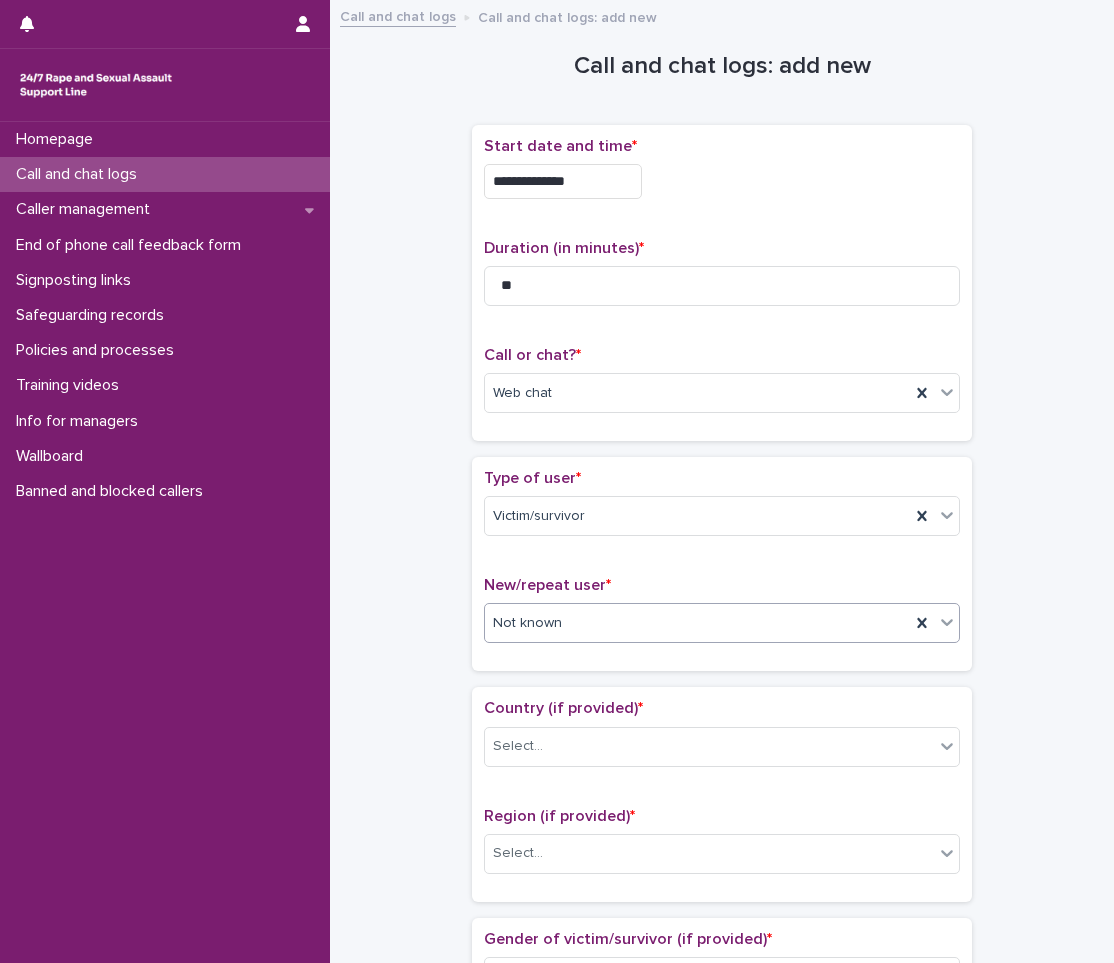 scroll, scrollTop: 200, scrollLeft: 0, axis: vertical 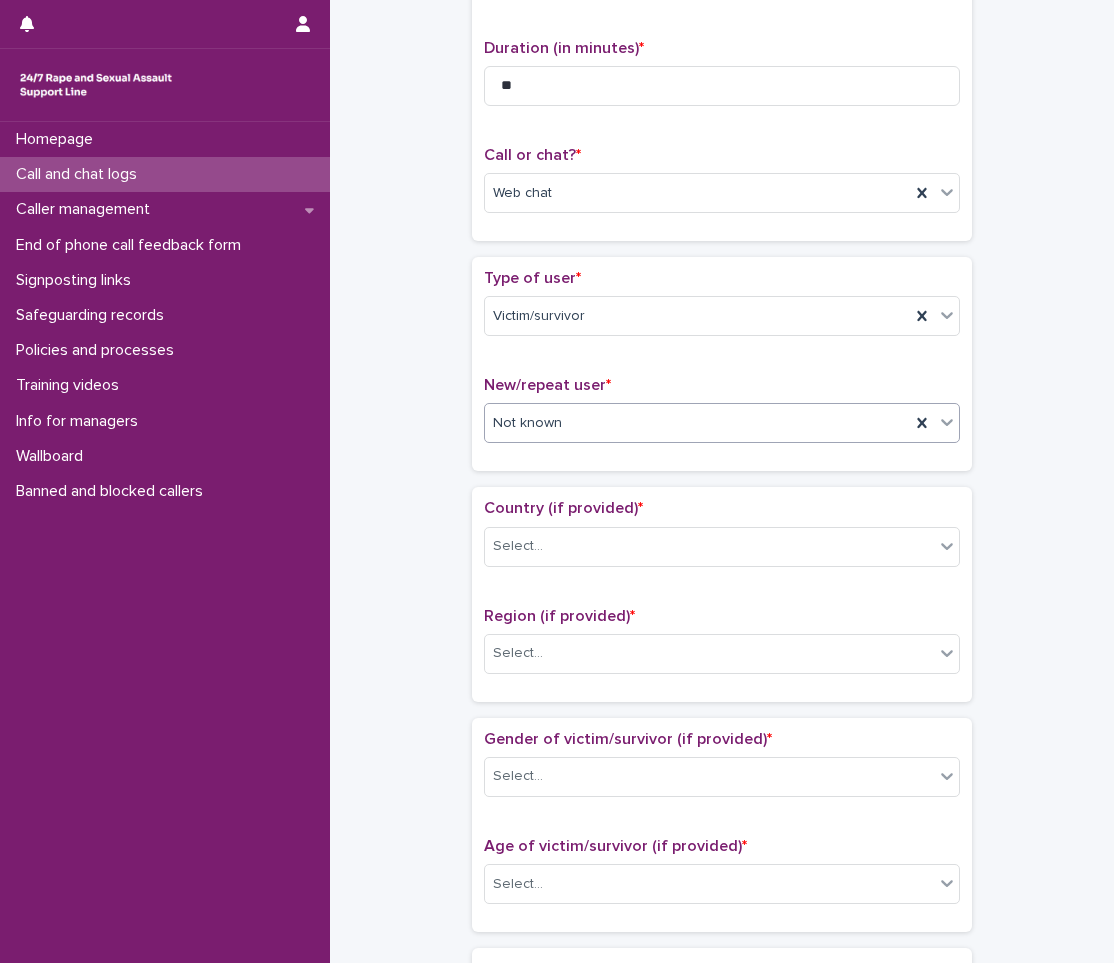 click on "Country (if provided) * Select..." at bounding box center [722, 540] 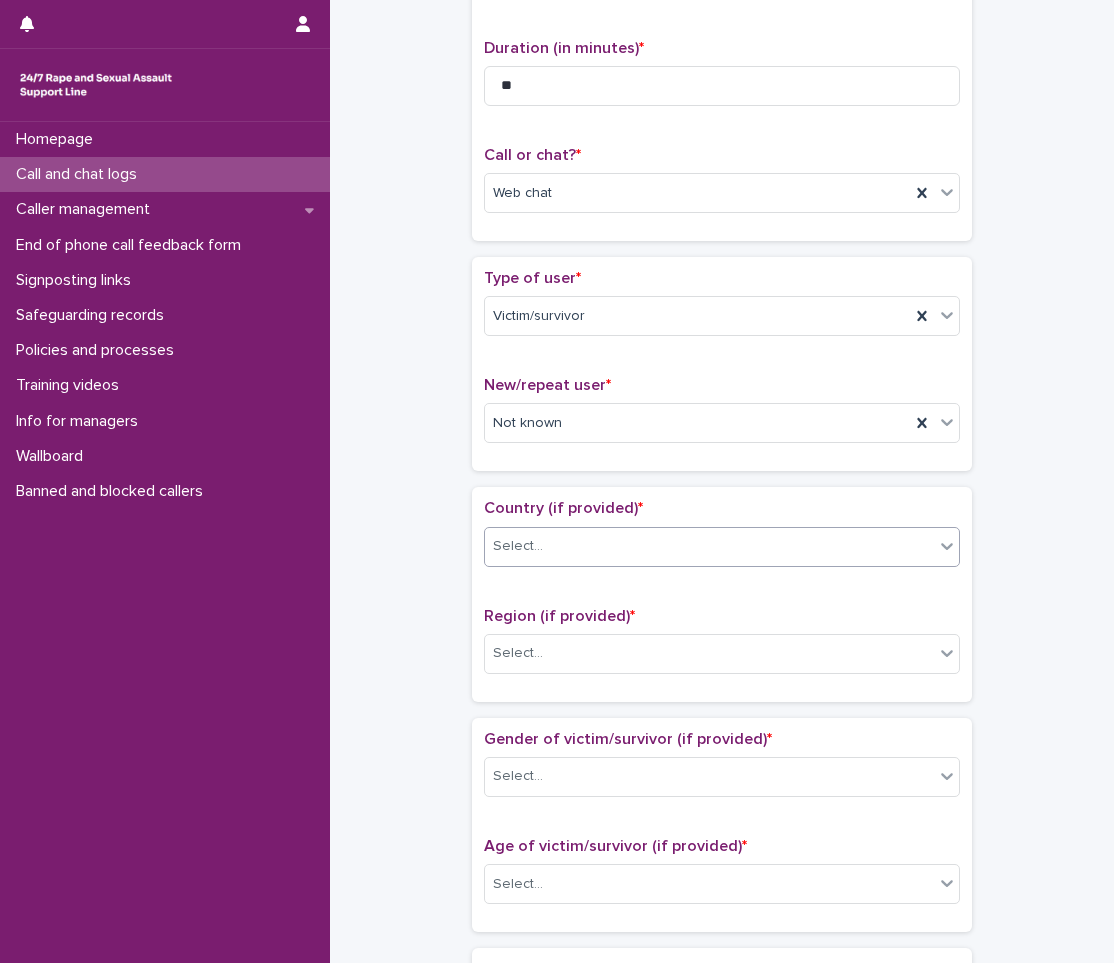 click on "Select..." at bounding box center [722, 547] 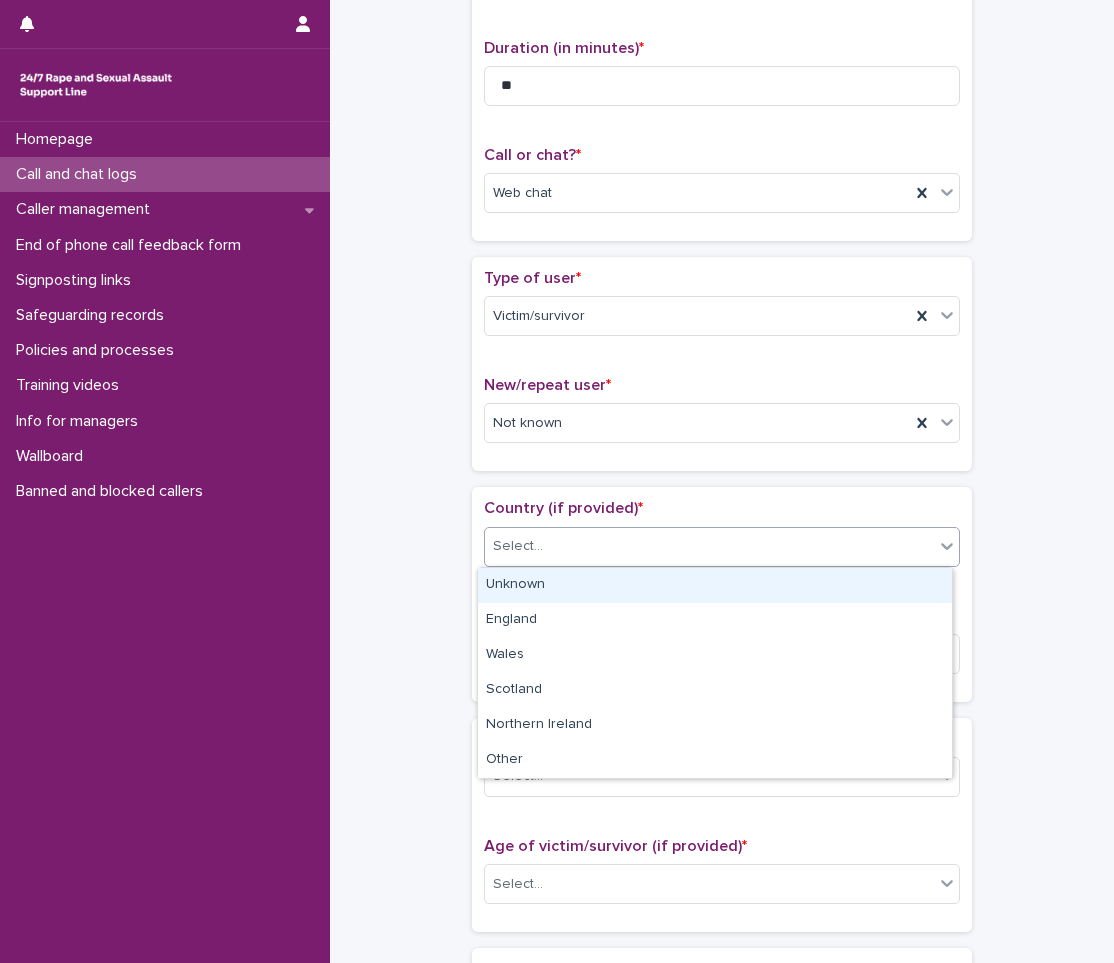 click on "Unknown" at bounding box center [715, 585] 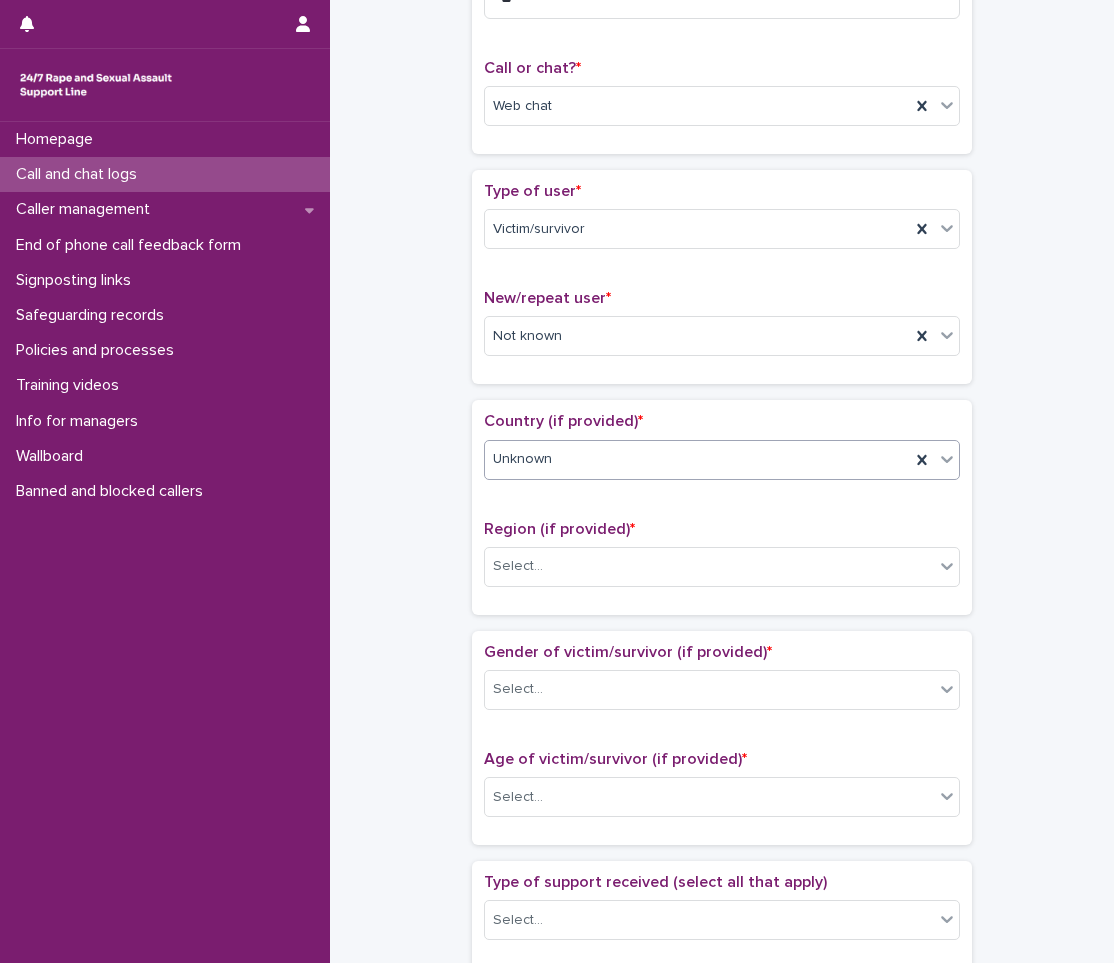 scroll, scrollTop: 300, scrollLeft: 0, axis: vertical 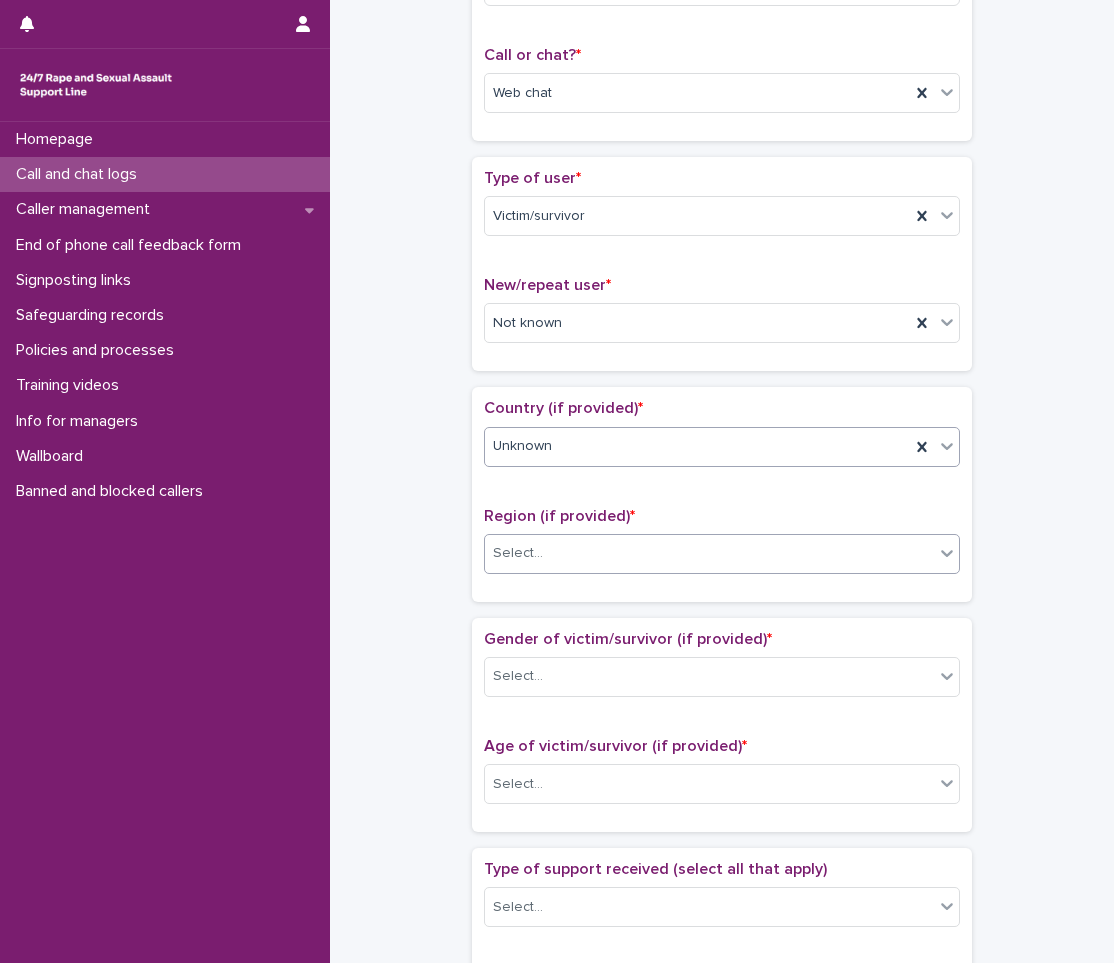 click on "Select..." at bounding box center [709, 553] 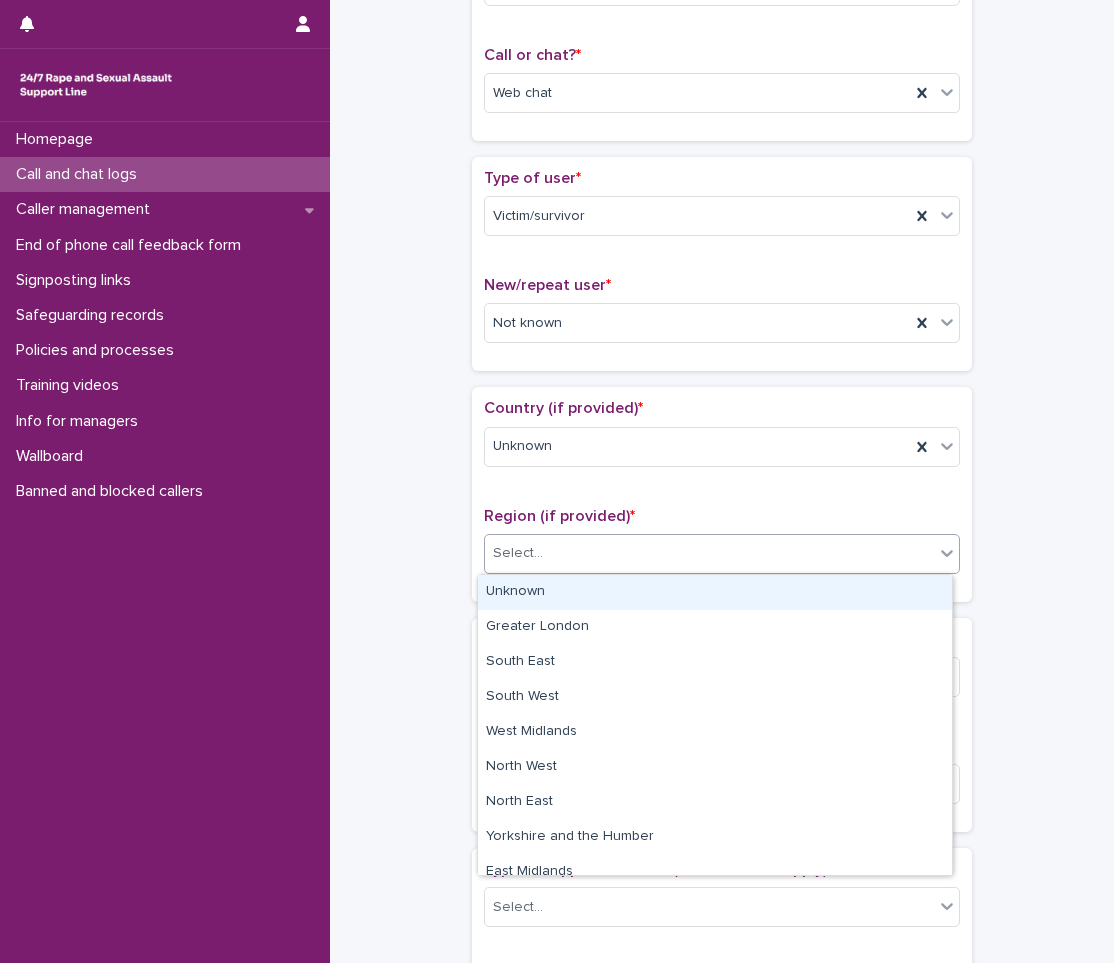 click on "Unknown" at bounding box center (715, 592) 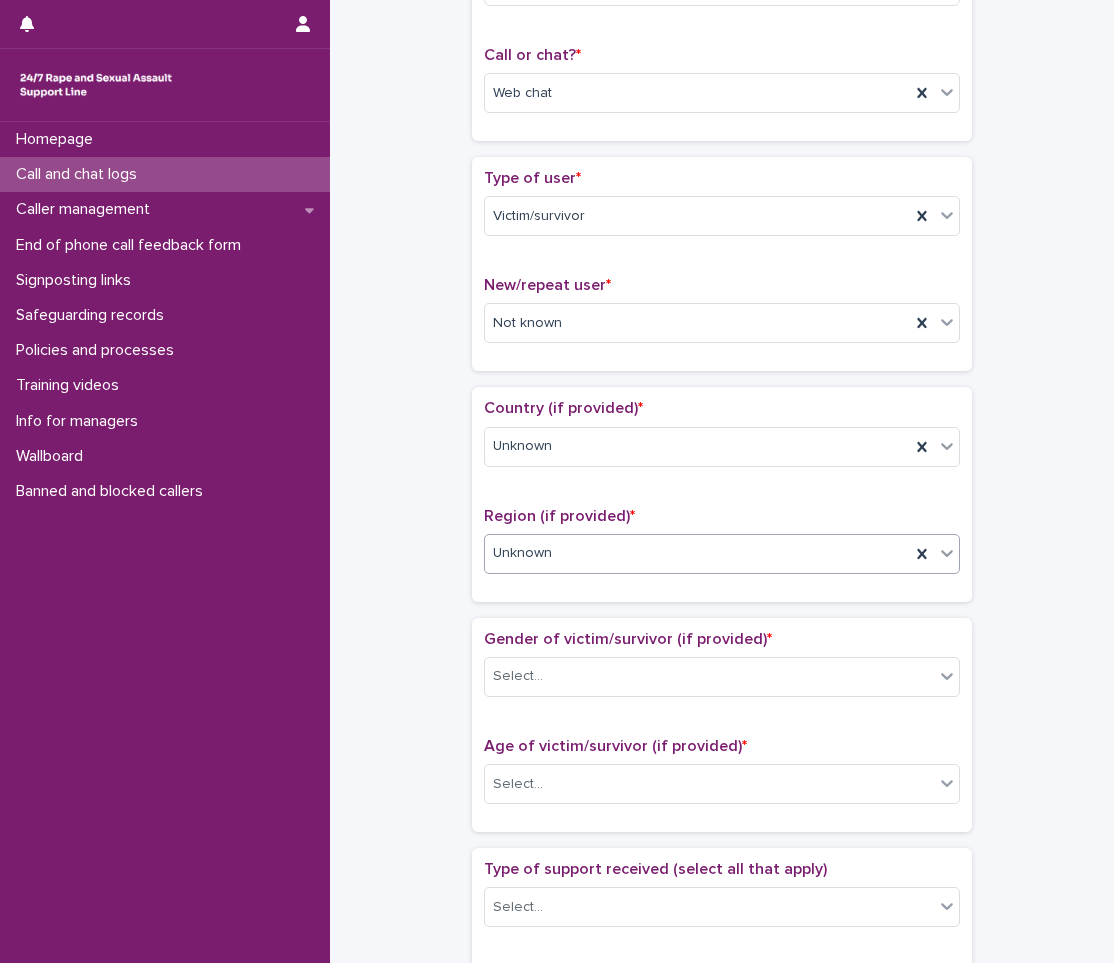 scroll, scrollTop: 400, scrollLeft: 0, axis: vertical 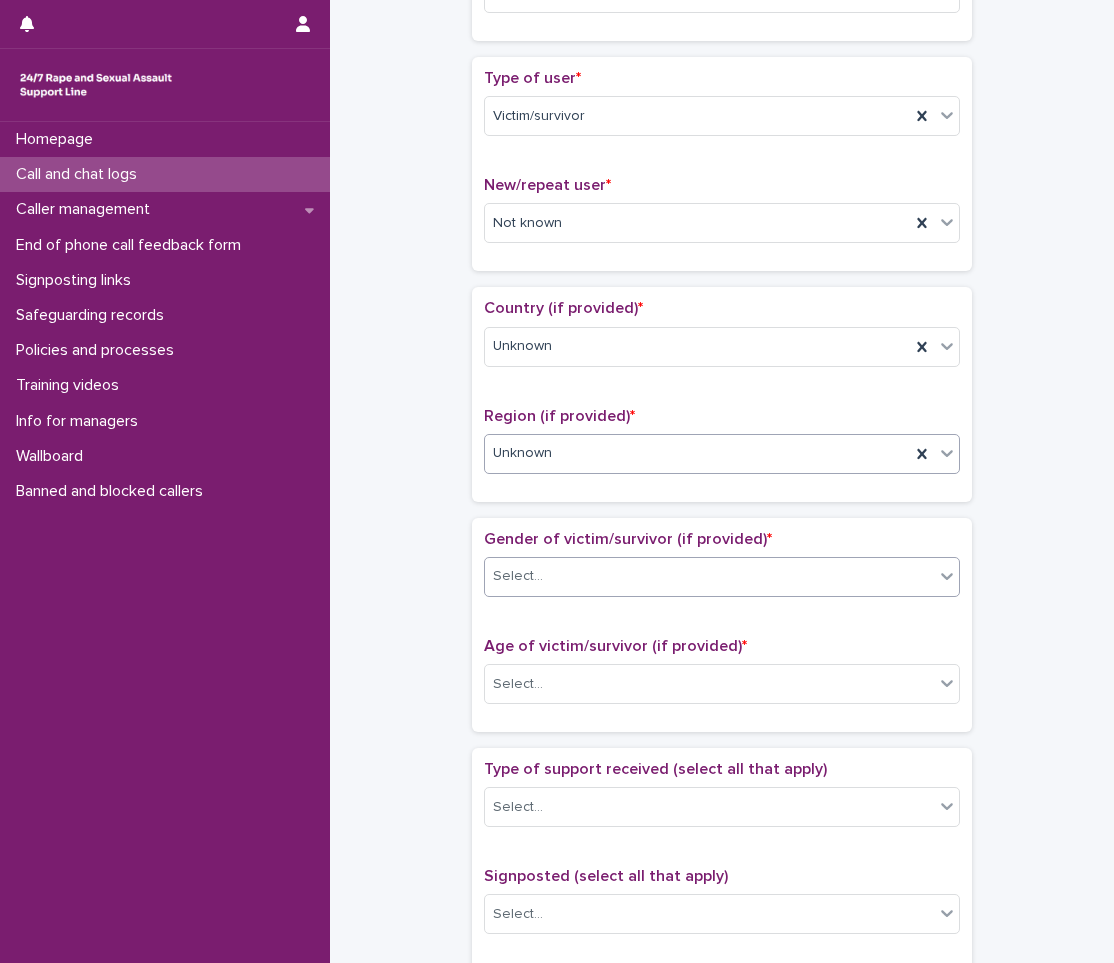 click on "Select..." at bounding box center [709, 576] 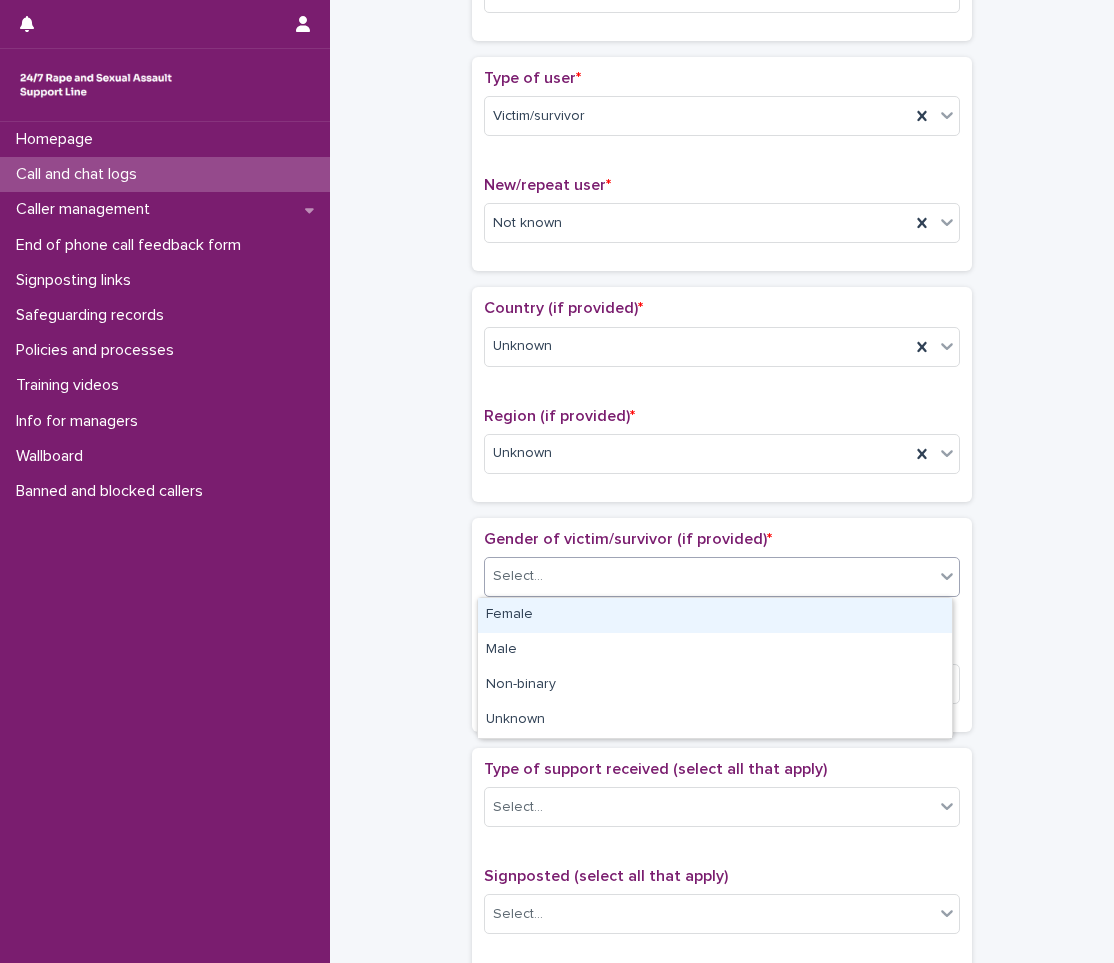 click on "Female" at bounding box center [715, 615] 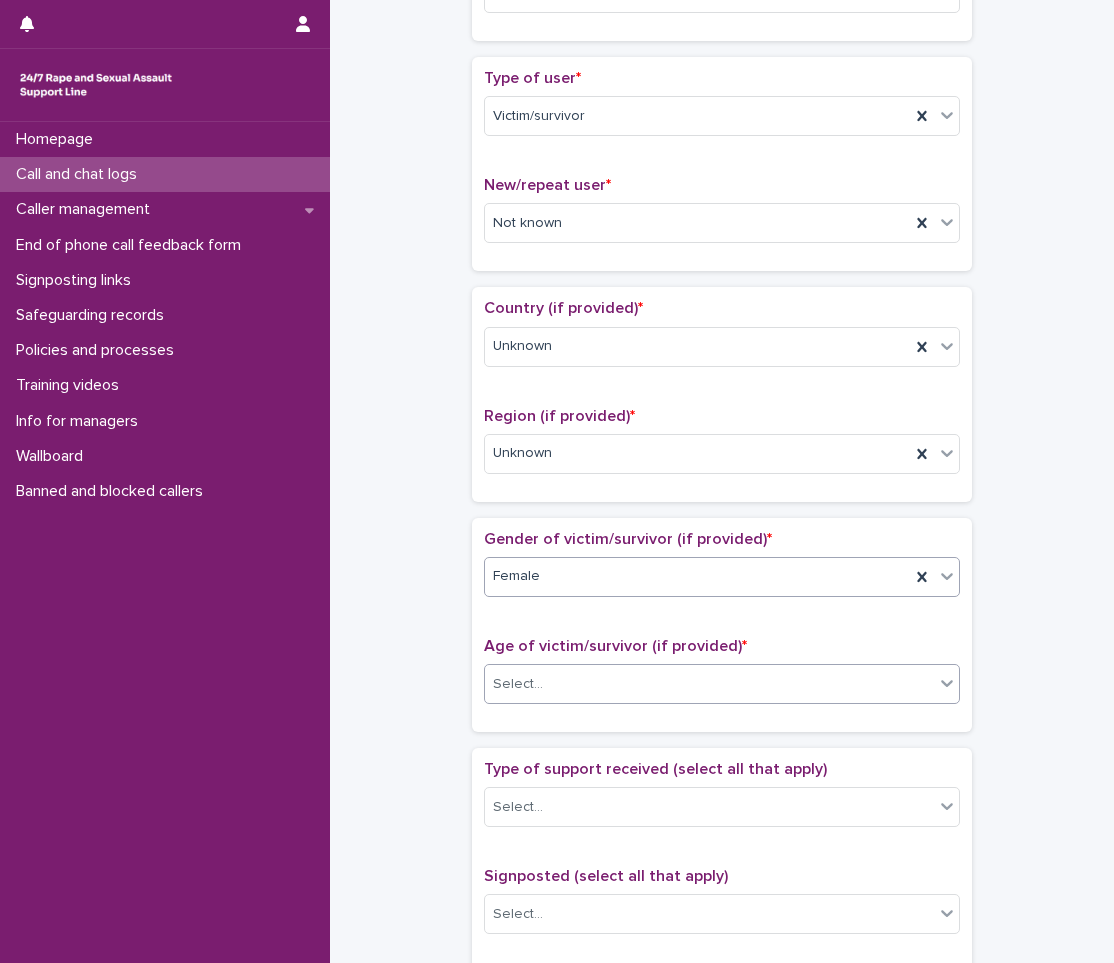 click on "Select..." at bounding box center [518, 684] 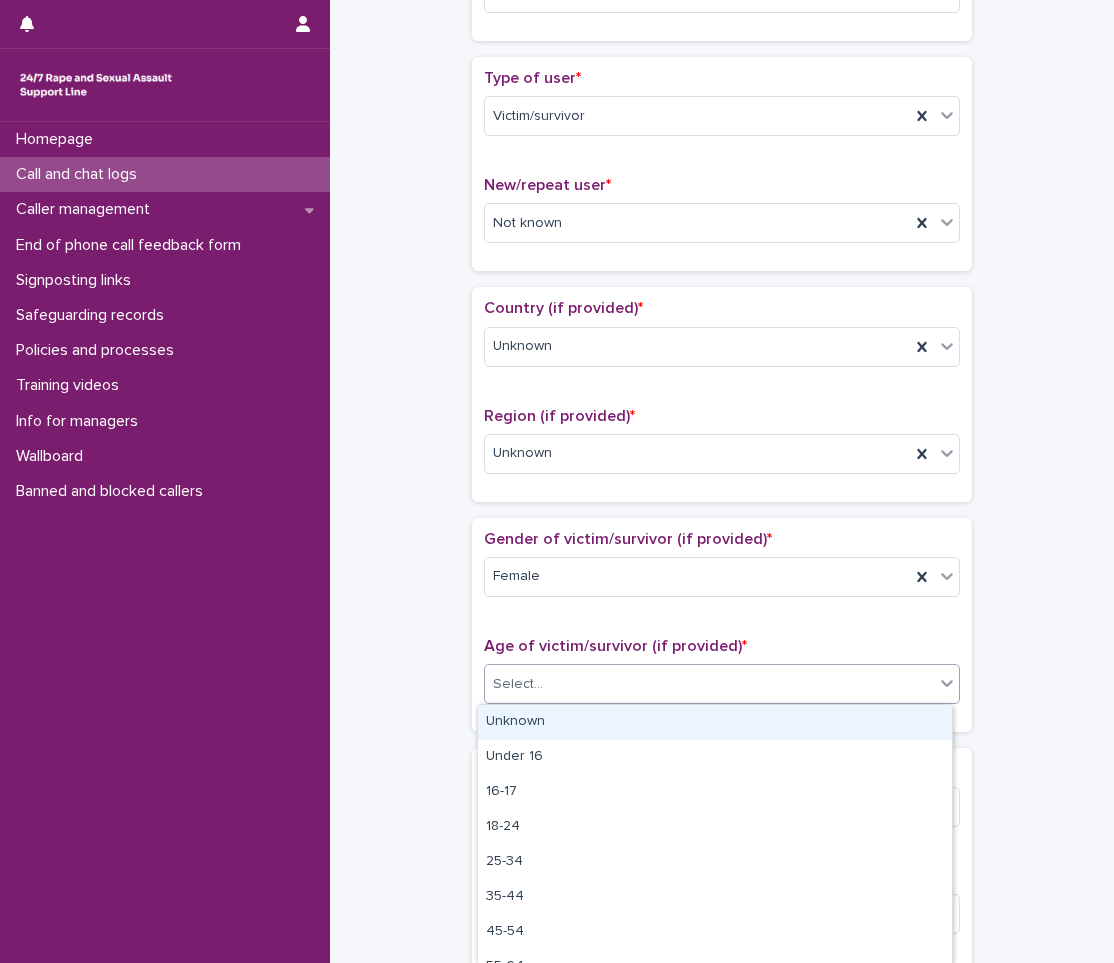 click on "Unknown" at bounding box center (715, 722) 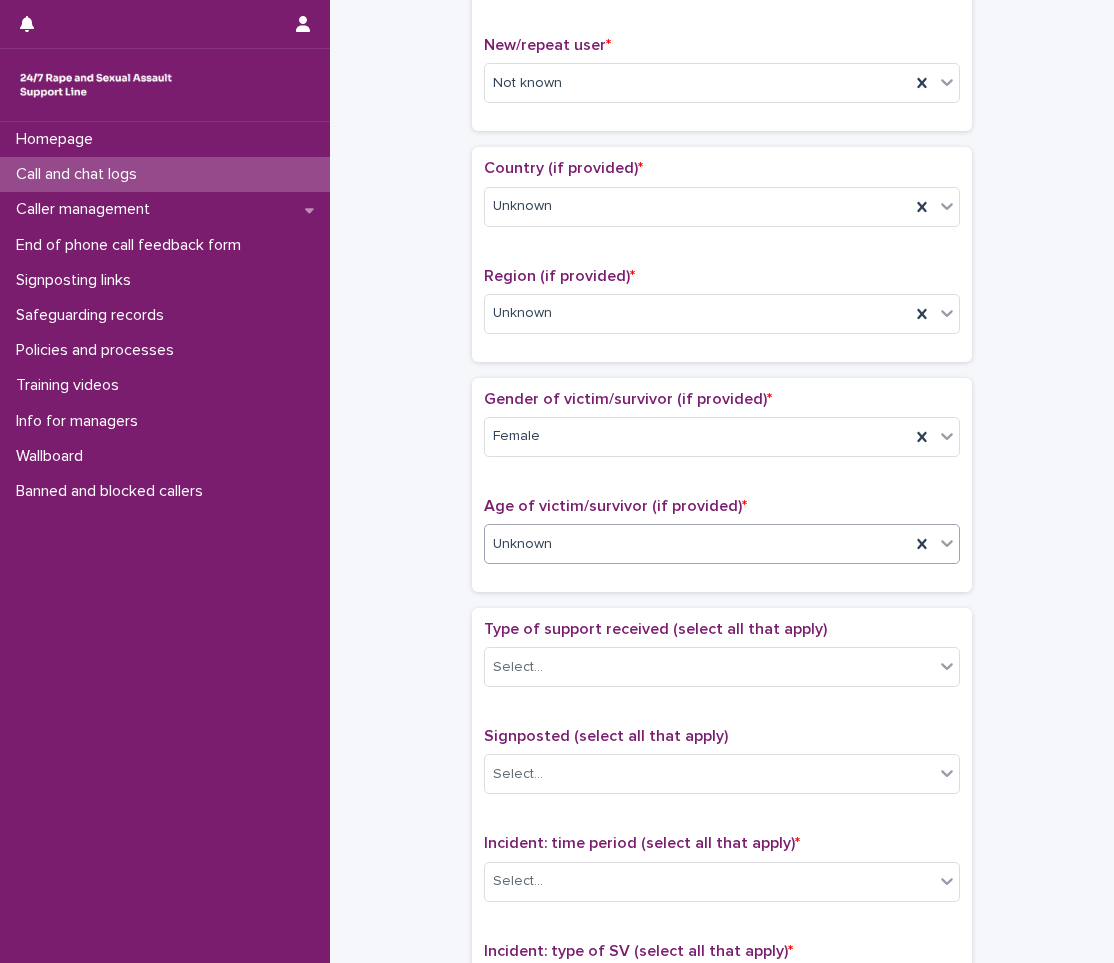 scroll, scrollTop: 600, scrollLeft: 0, axis: vertical 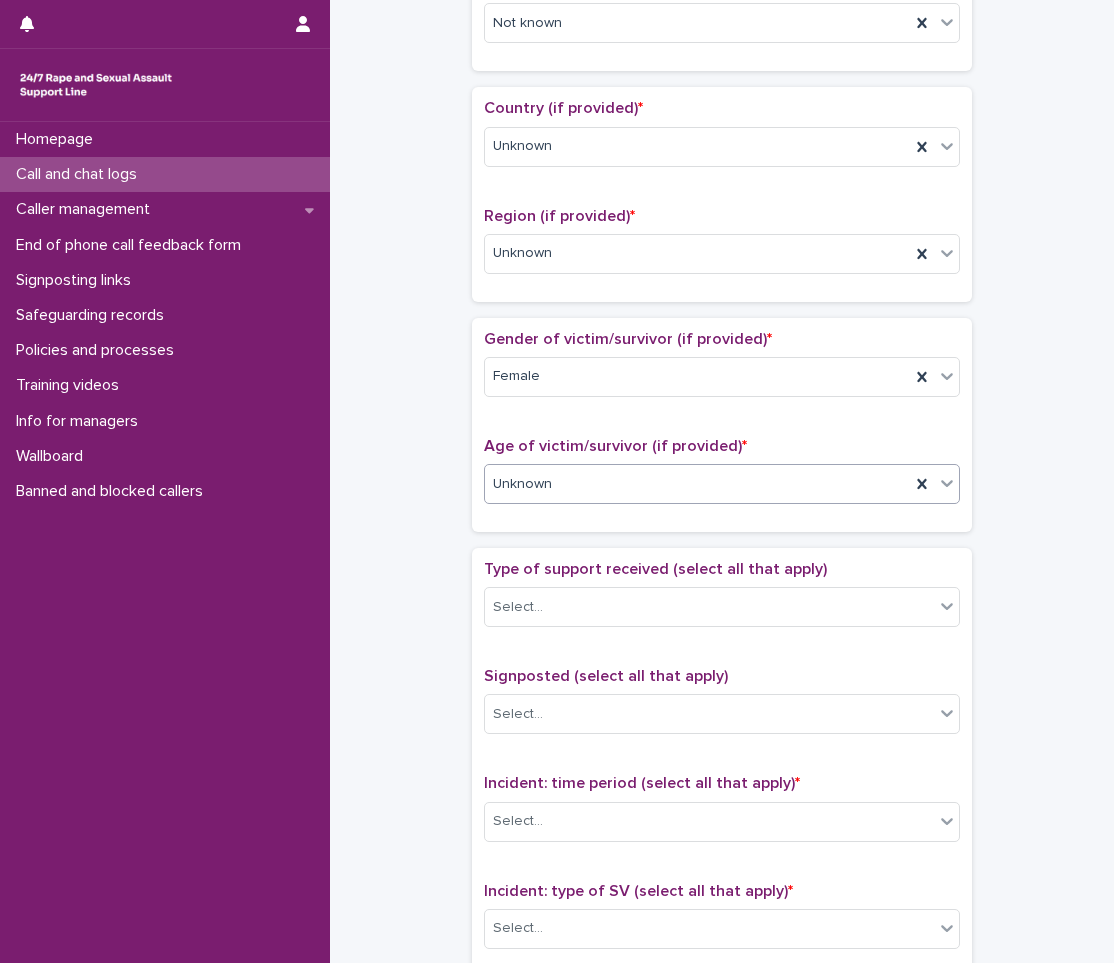 click on "Type of support received (select all that apply) Select..." at bounding box center (722, 601) 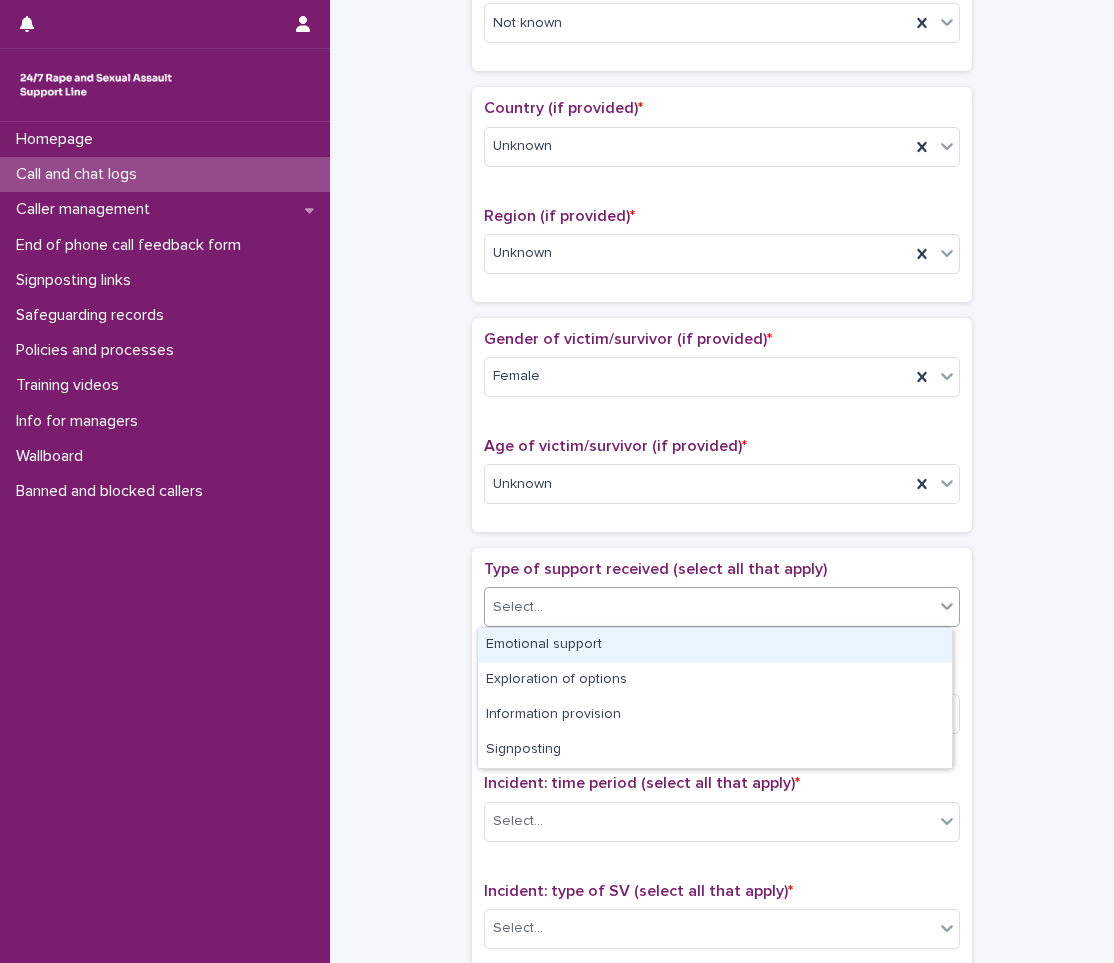 click on "Select..." at bounding box center (518, 607) 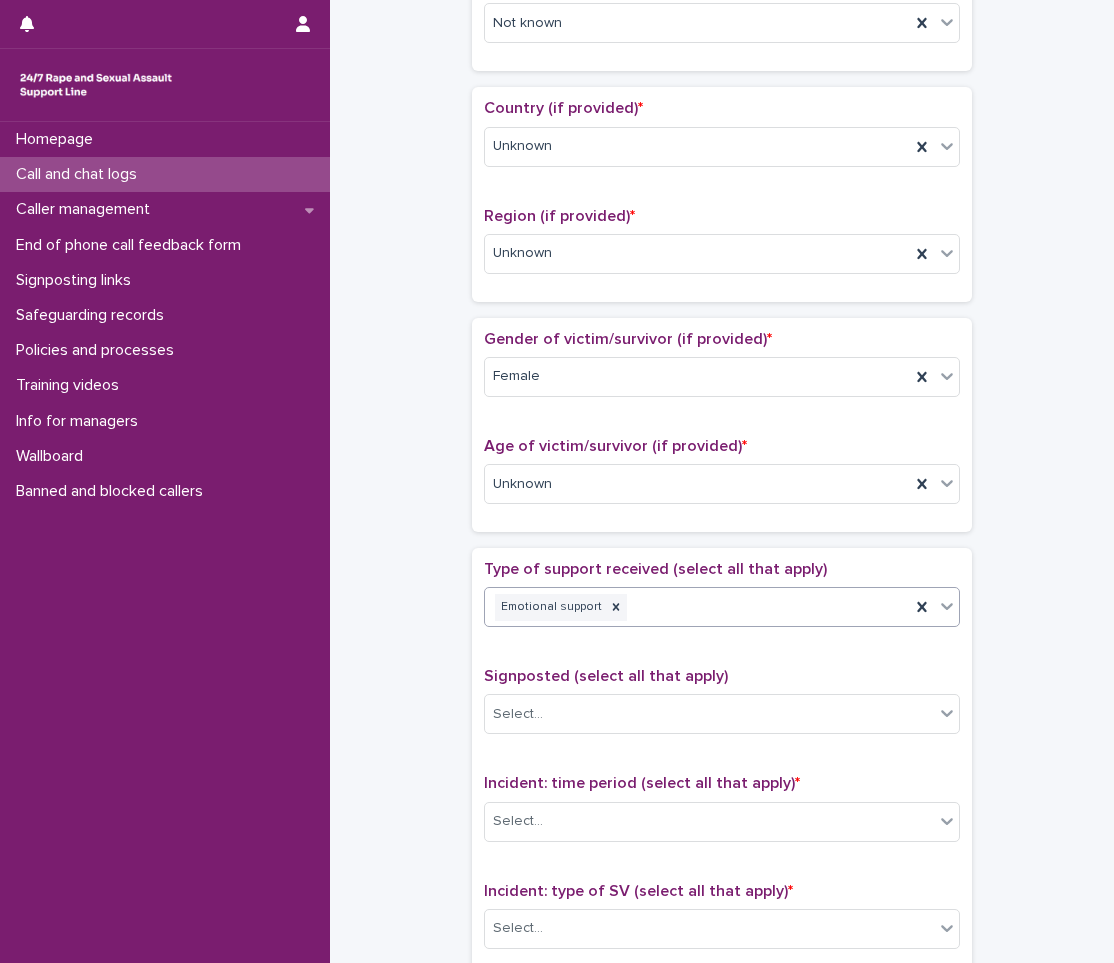 scroll, scrollTop: 800, scrollLeft: 0, axis: vertical 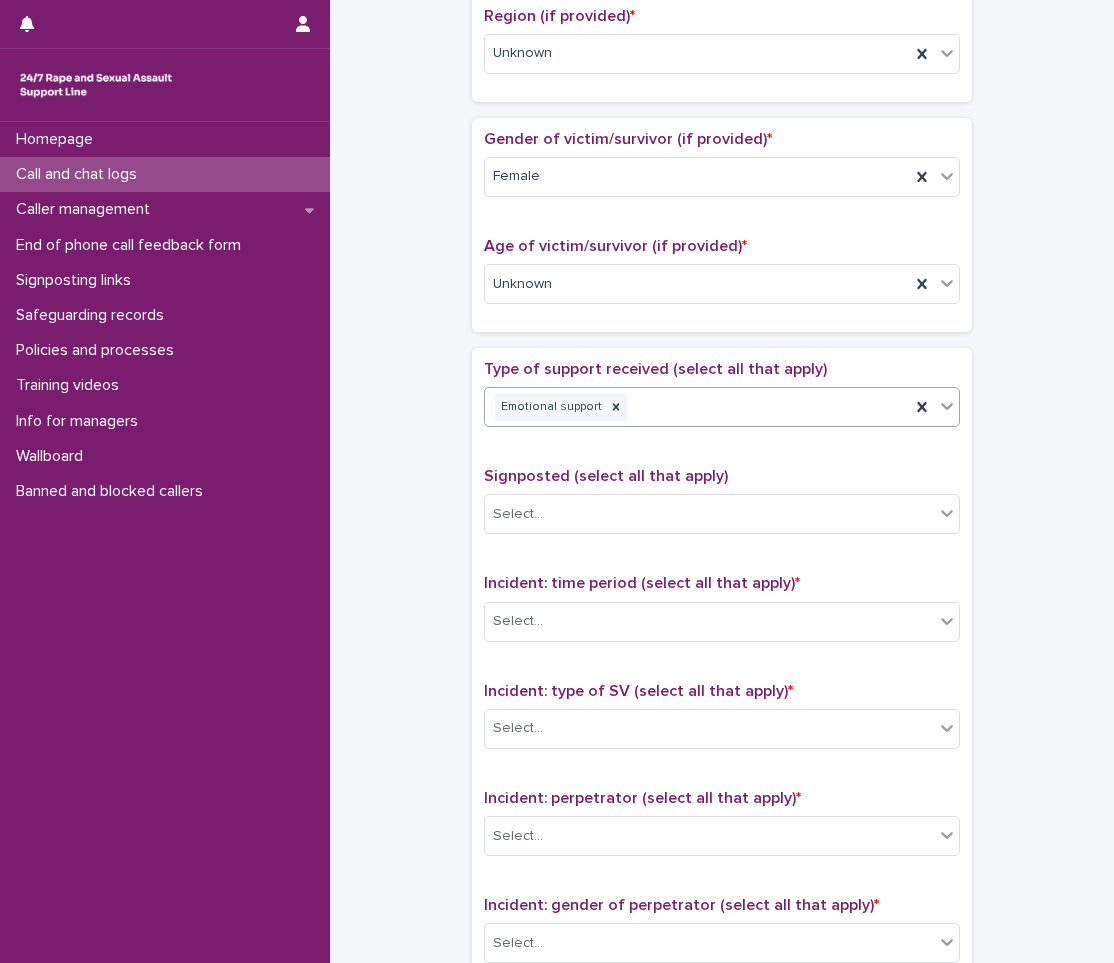 click on "Signposted (select all that apply)" at bounding box center [606, 476] 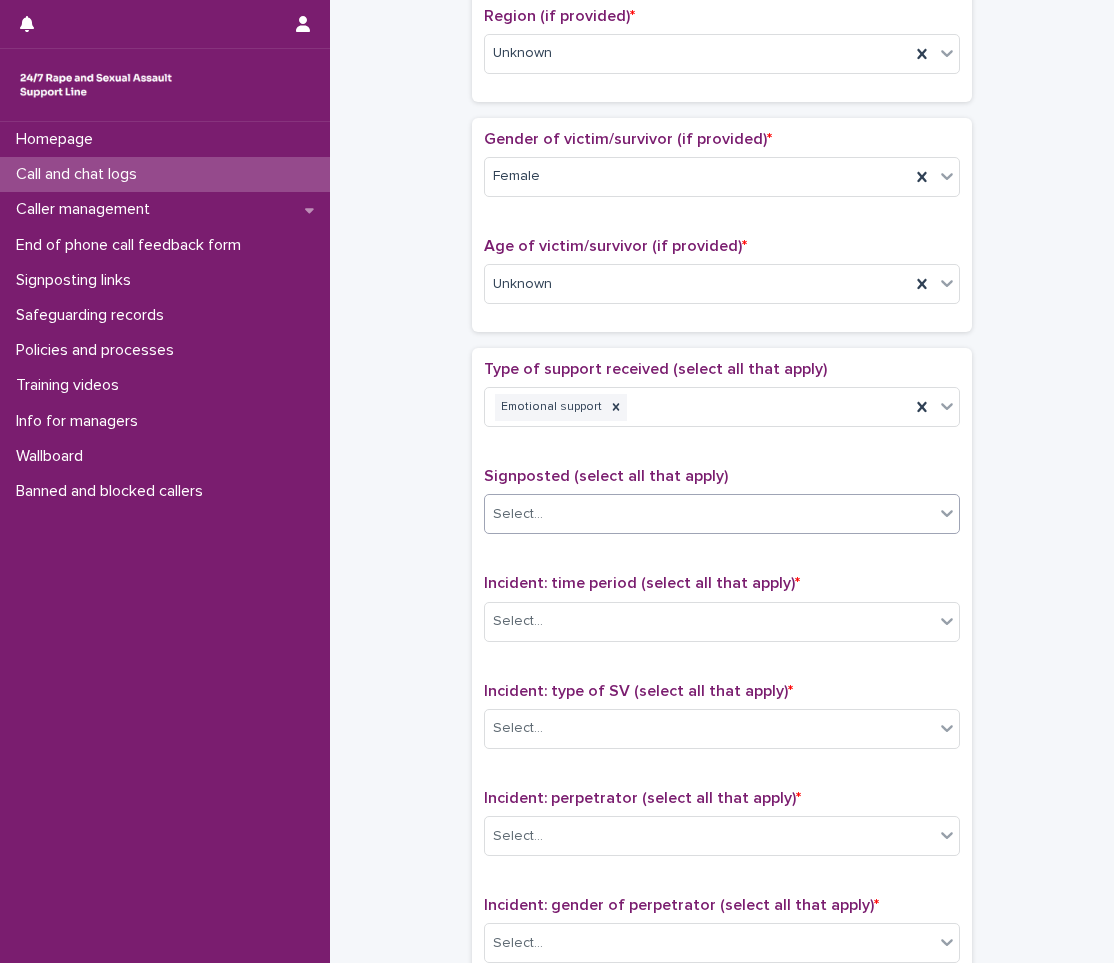 click on "Select..." at bounding box center (709, 514) 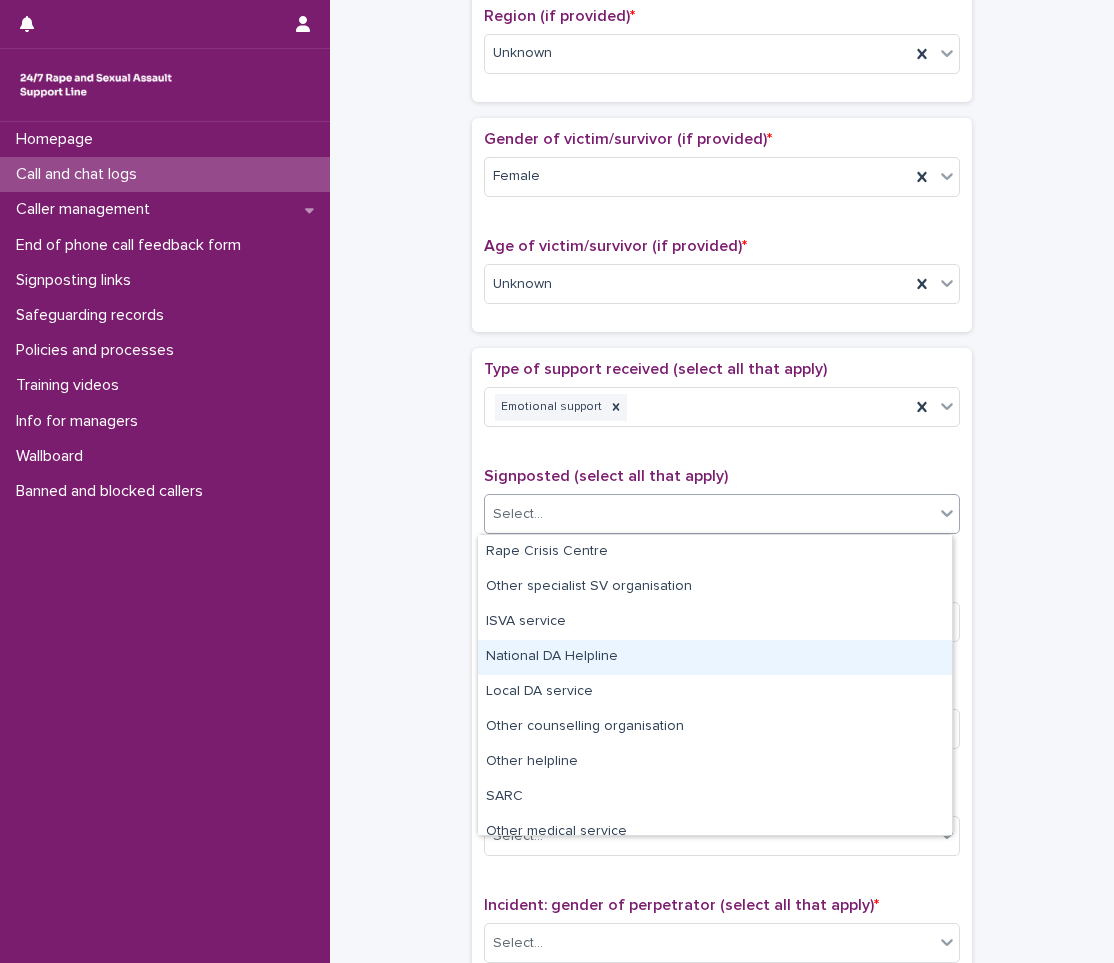 click on "**********" at bounding box center [722, 234] 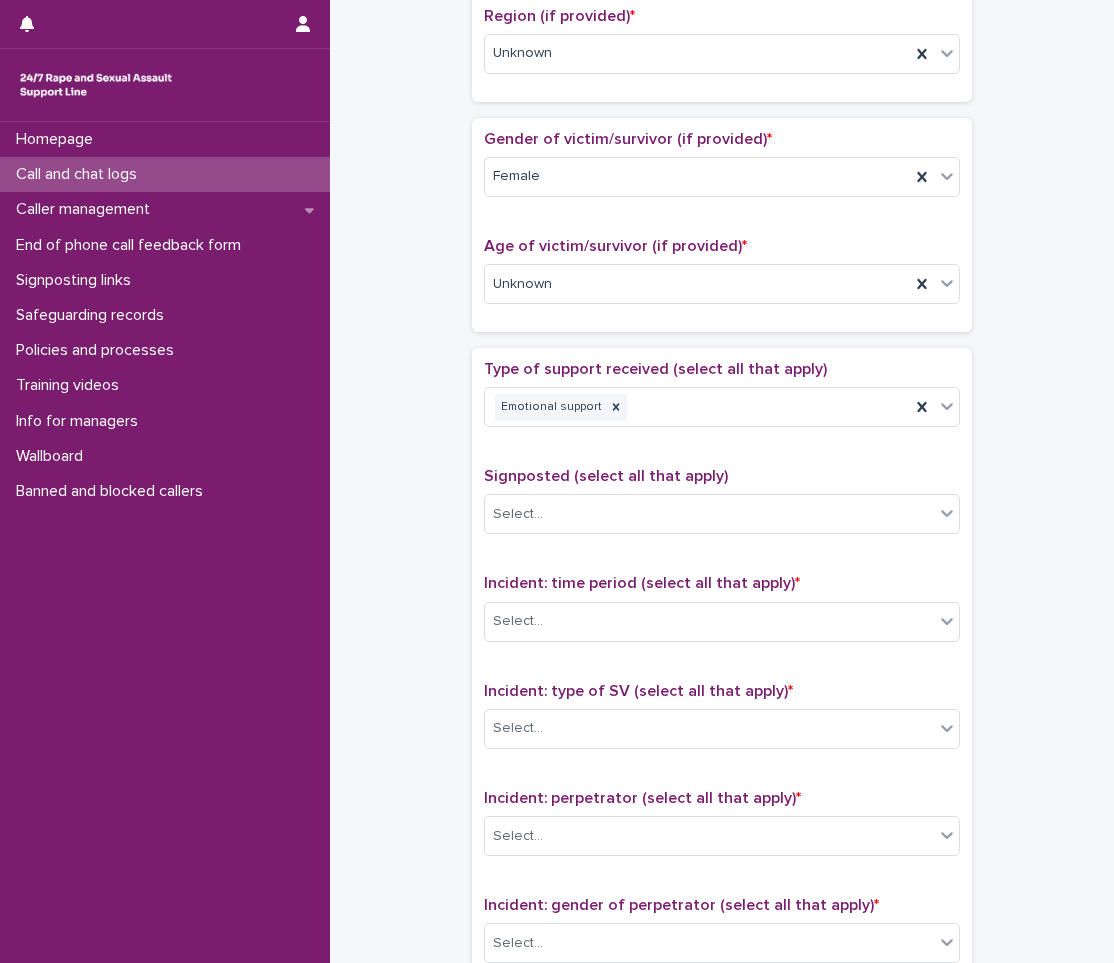 click on "Incident: time period (select all that apply) * Select..." at bounding box center (722, 615) 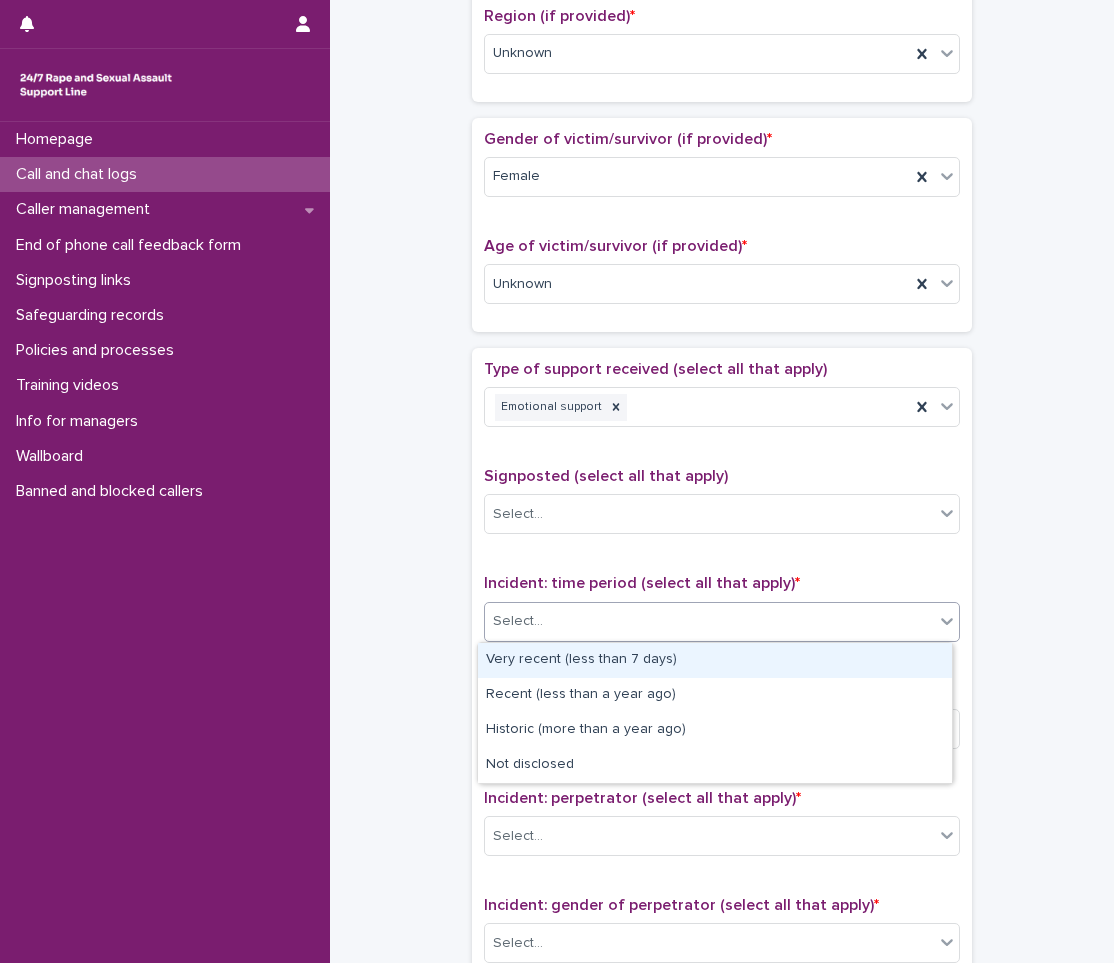 click on "Select..." at bounding box center (709, 621) 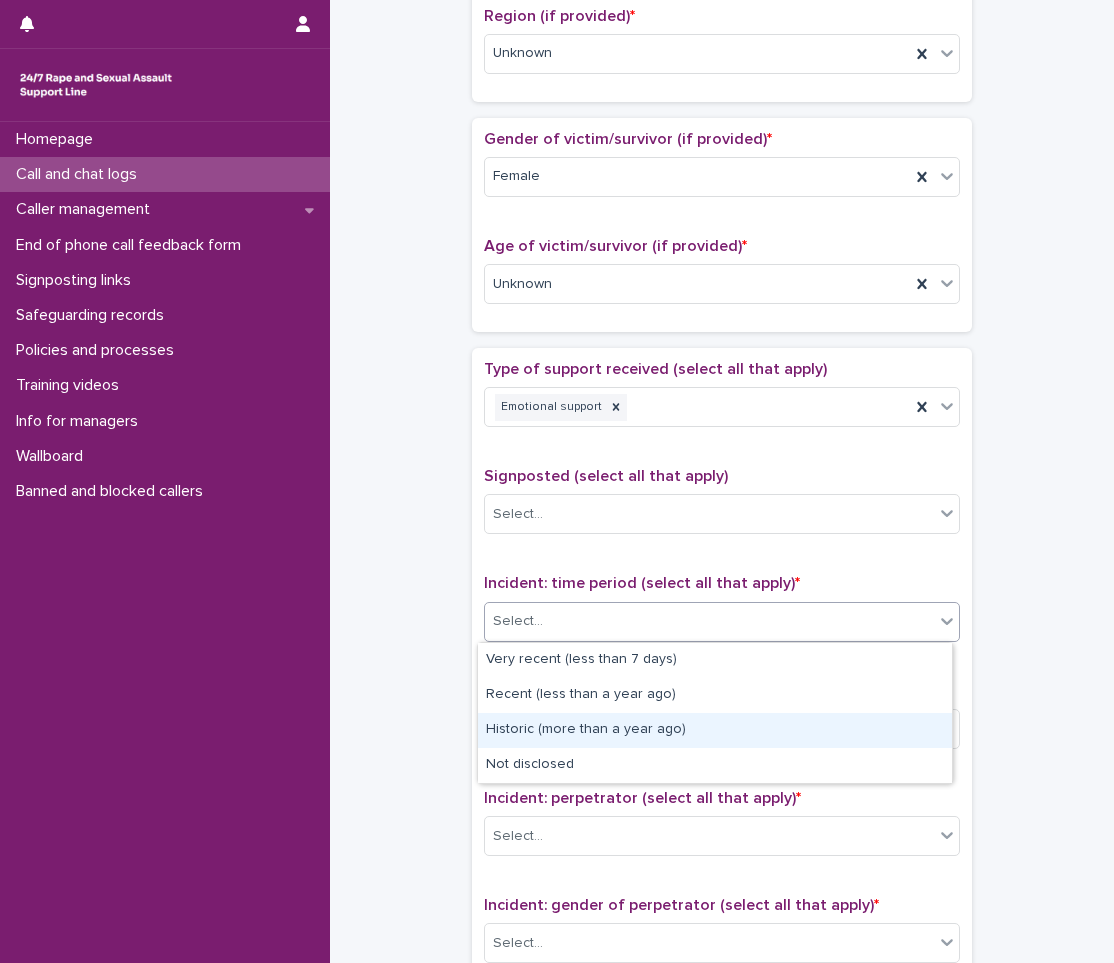 click on "Historic (more than a year ago)" at bounding box center (715, 730) 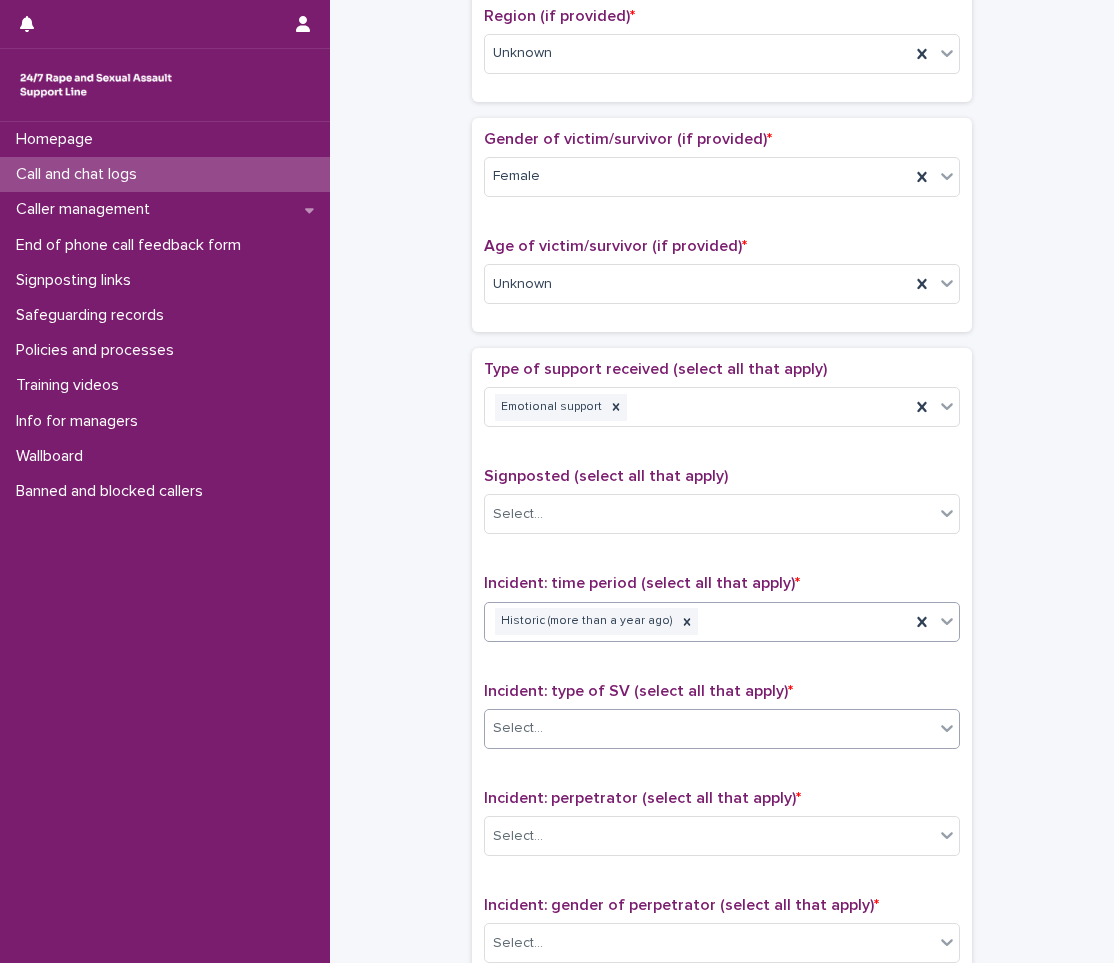 click on "Select..." at bounding box center (518, 728) 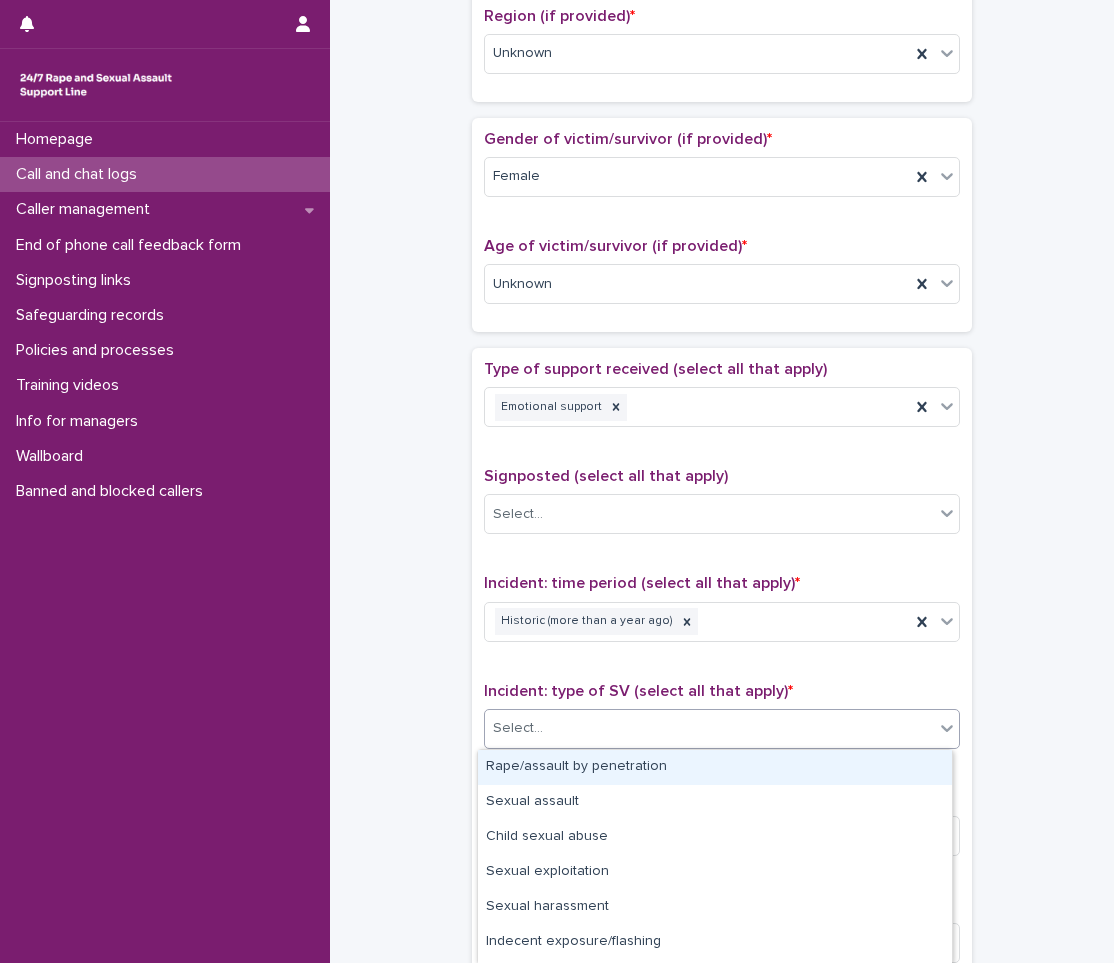 click on "Rape/assault by penetration" at bounding box center (715, 767) 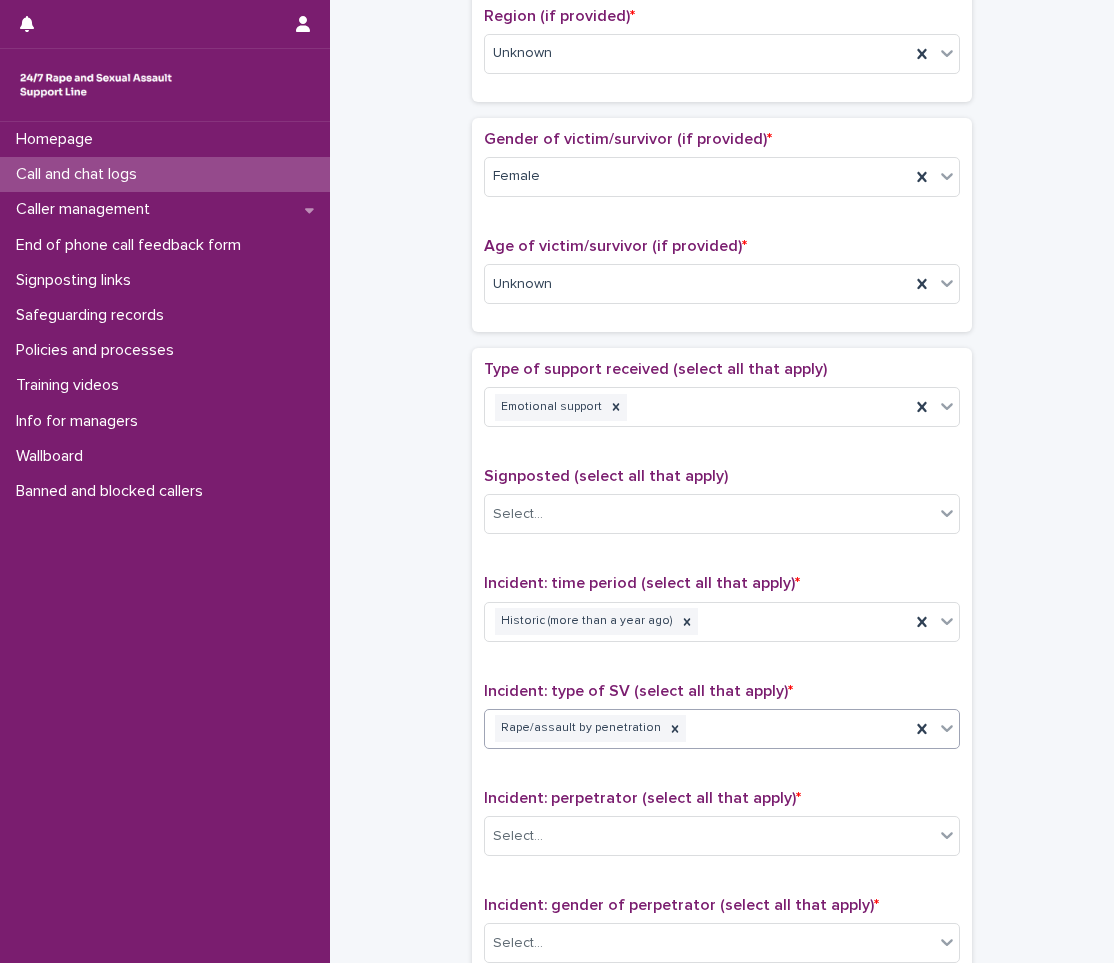 scroll, scrollTop: 900, scrollLeft: 0, axis: vertical 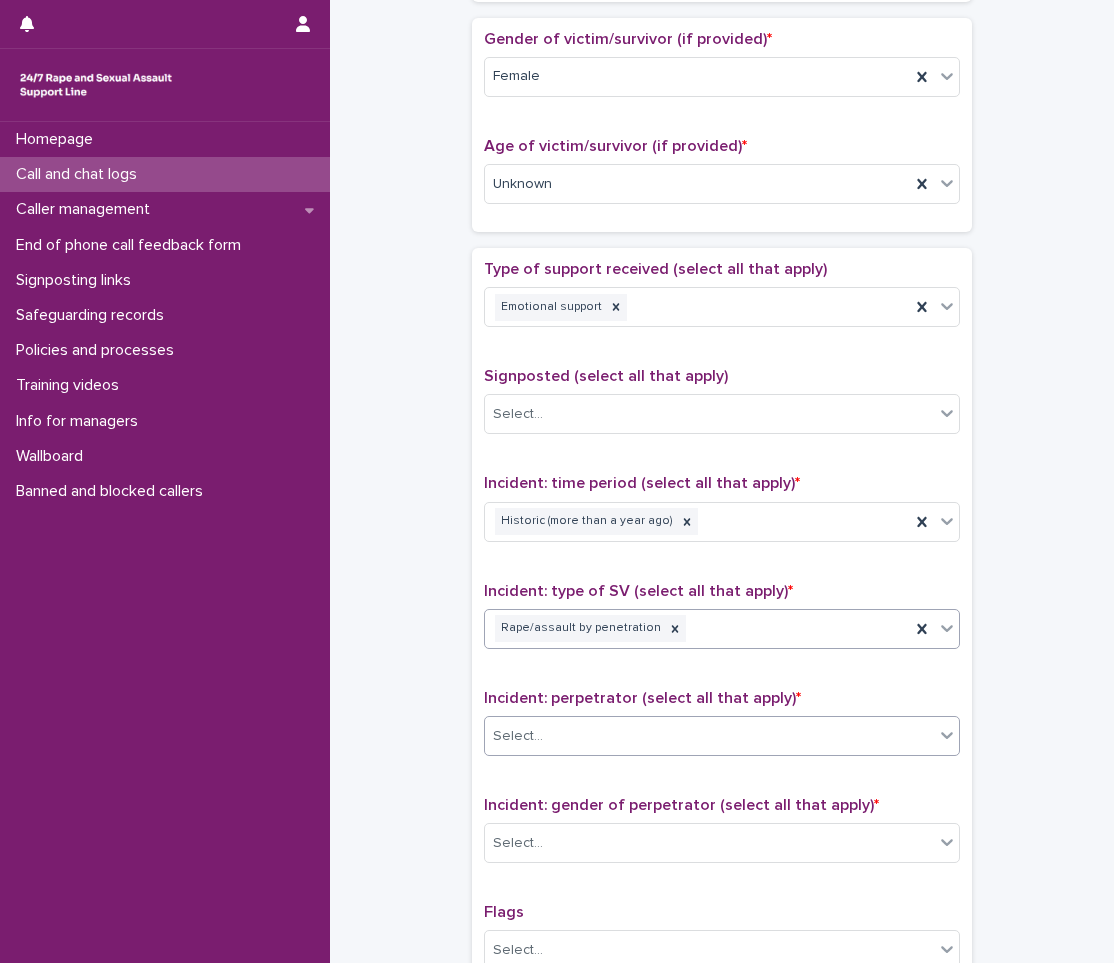 click on "Select..." at bounding box center (709, 736) 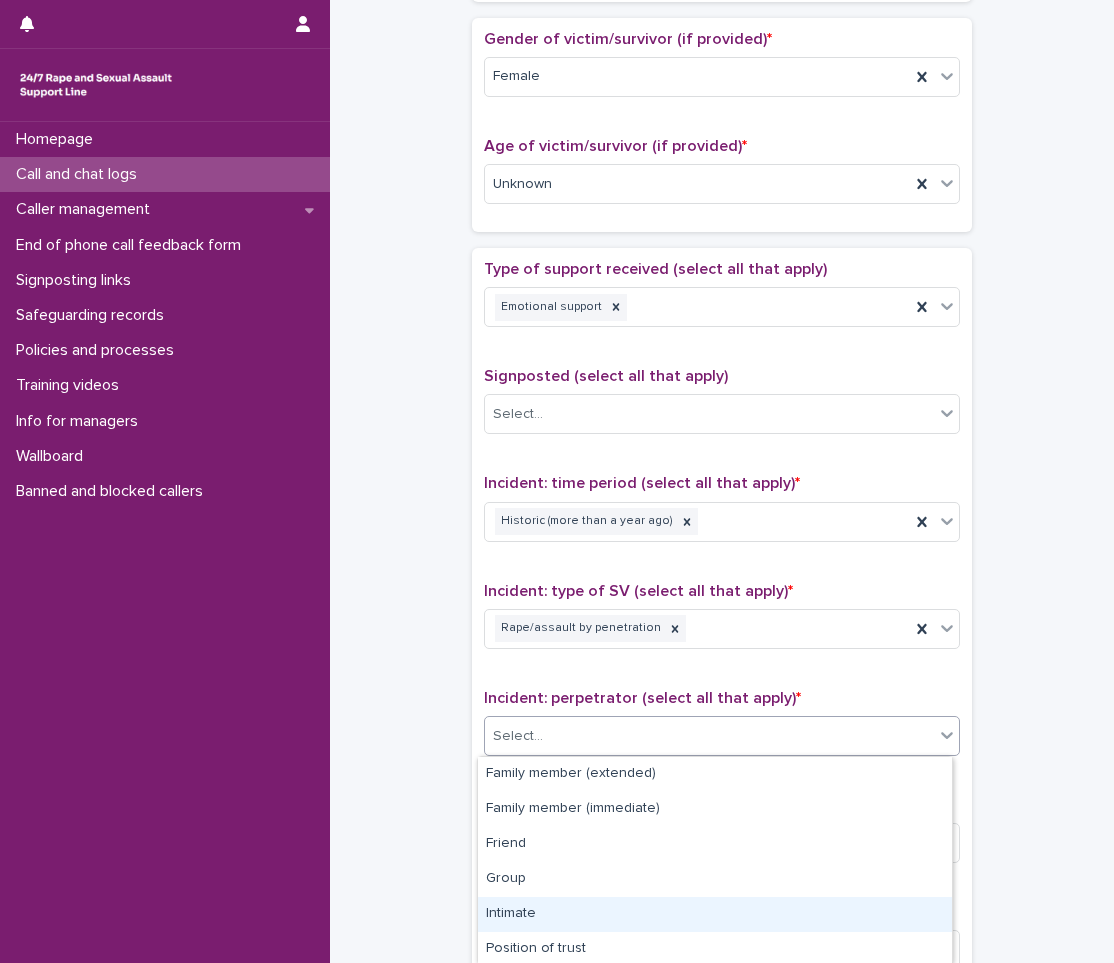 click on "Intimate" at bounding box center (715, 914) 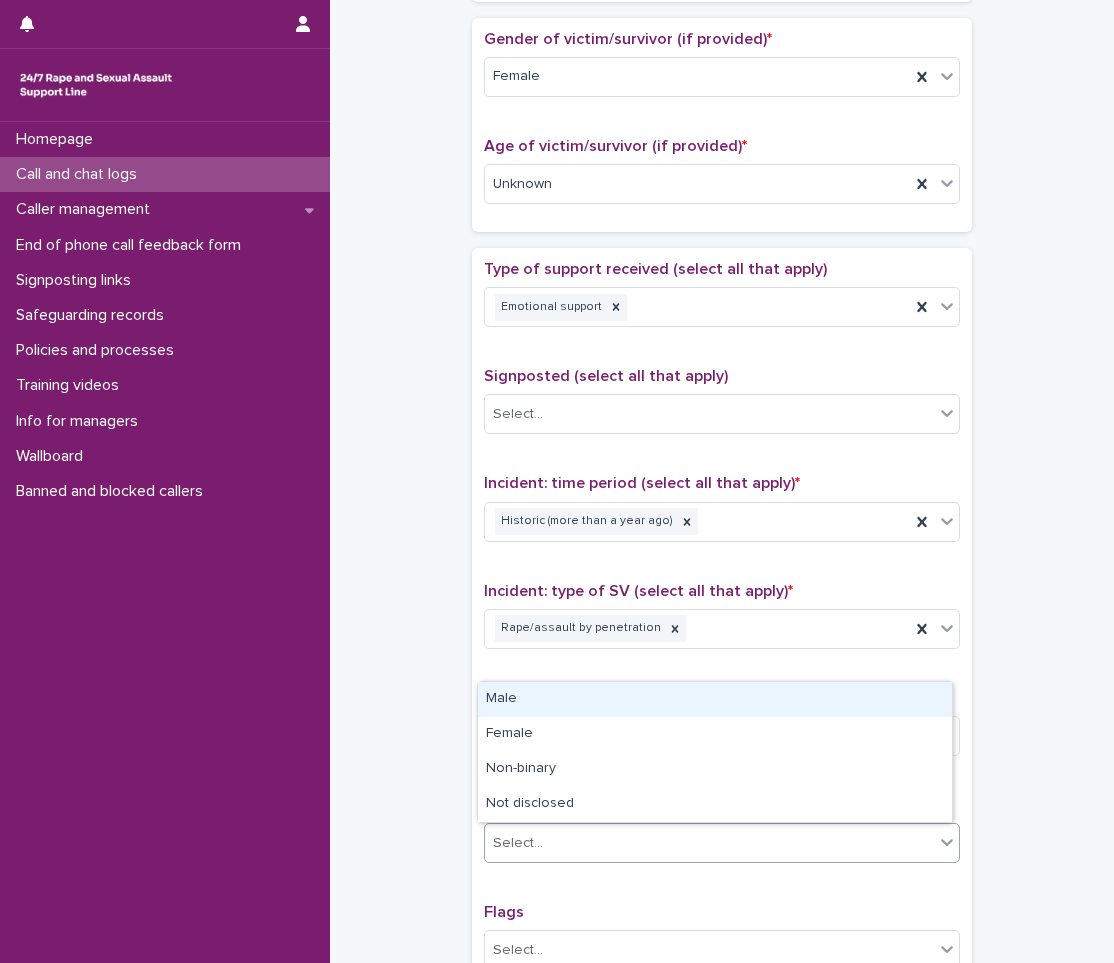 click on "Select..." at bounding box center (709, 843) 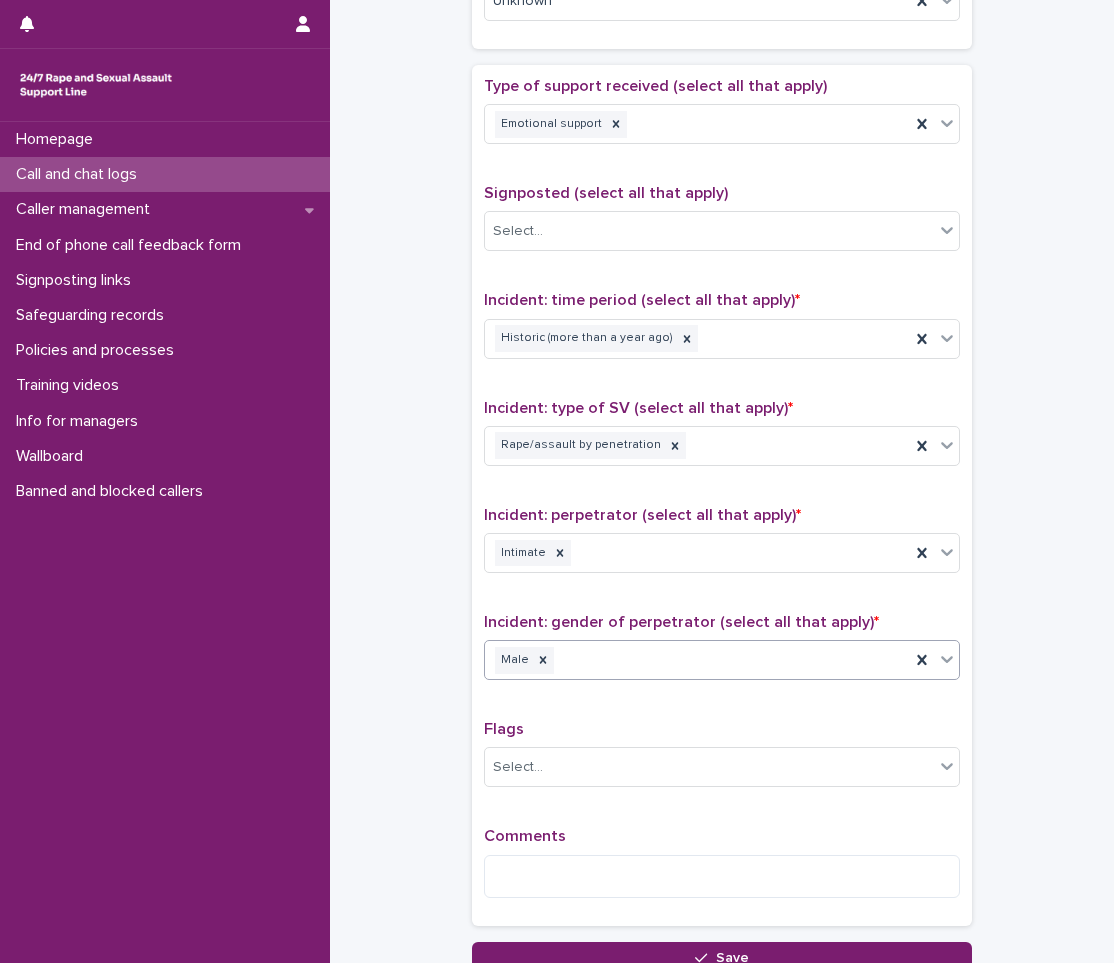 scroll, scrollTop: 1100, scrollLeft: 0, axis: vertical 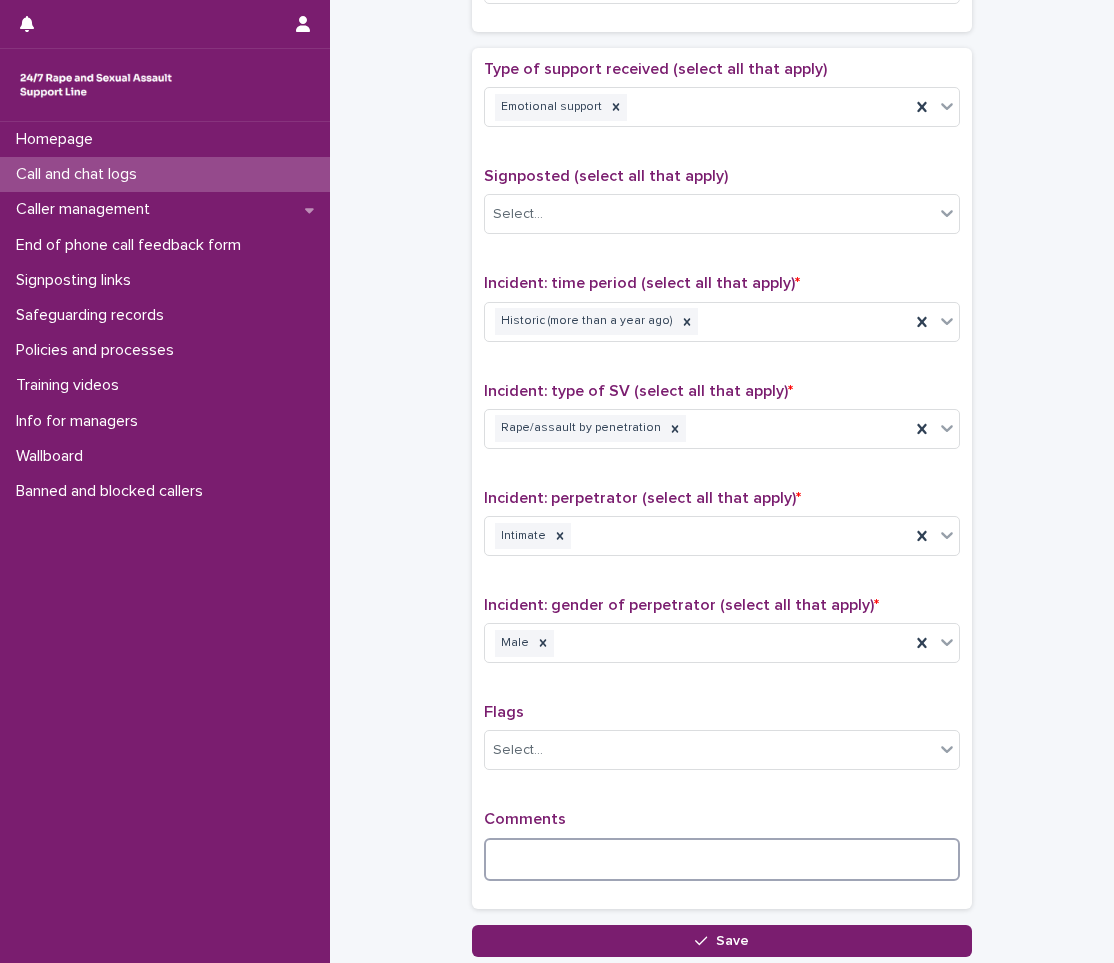 click at bounding box center (722, 859) 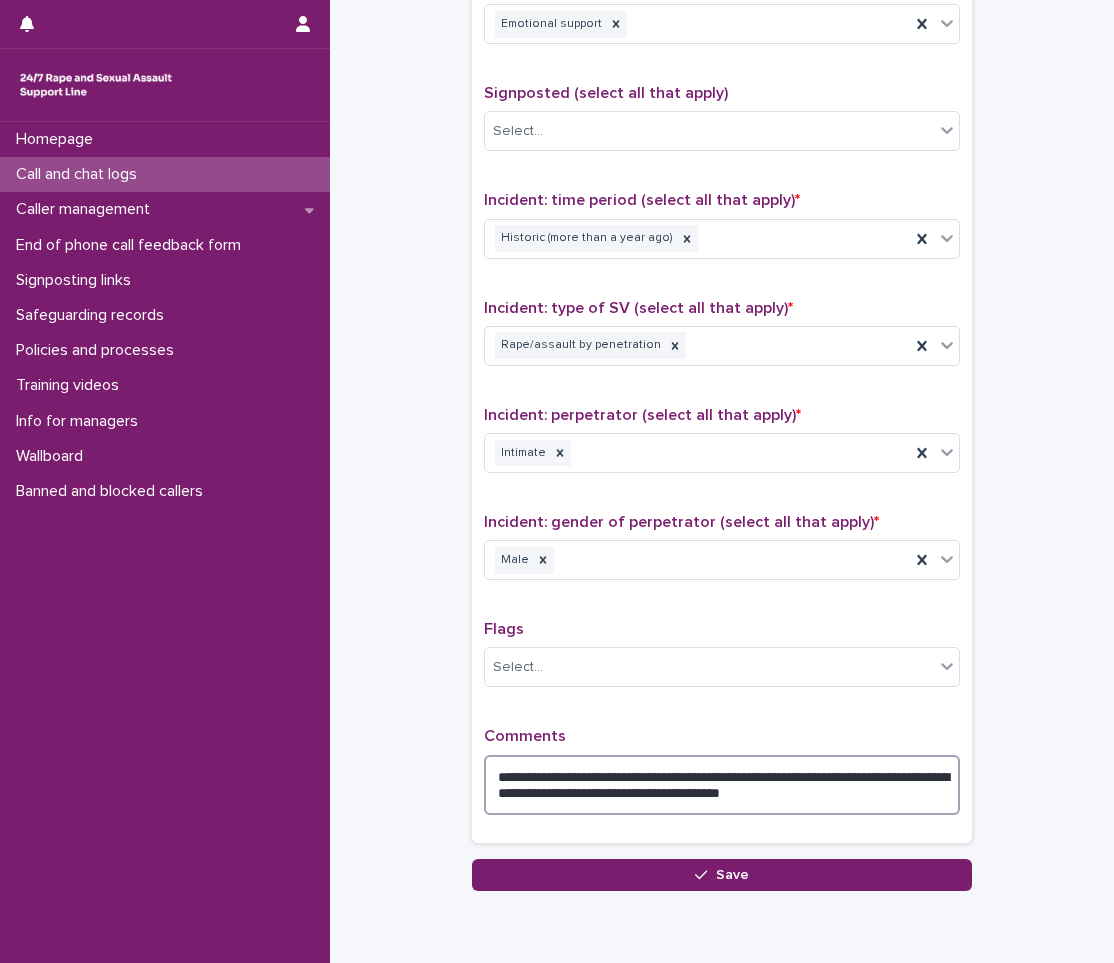 scroll, scrollTop: 1267, scrollLeft: 0, axis: vertical 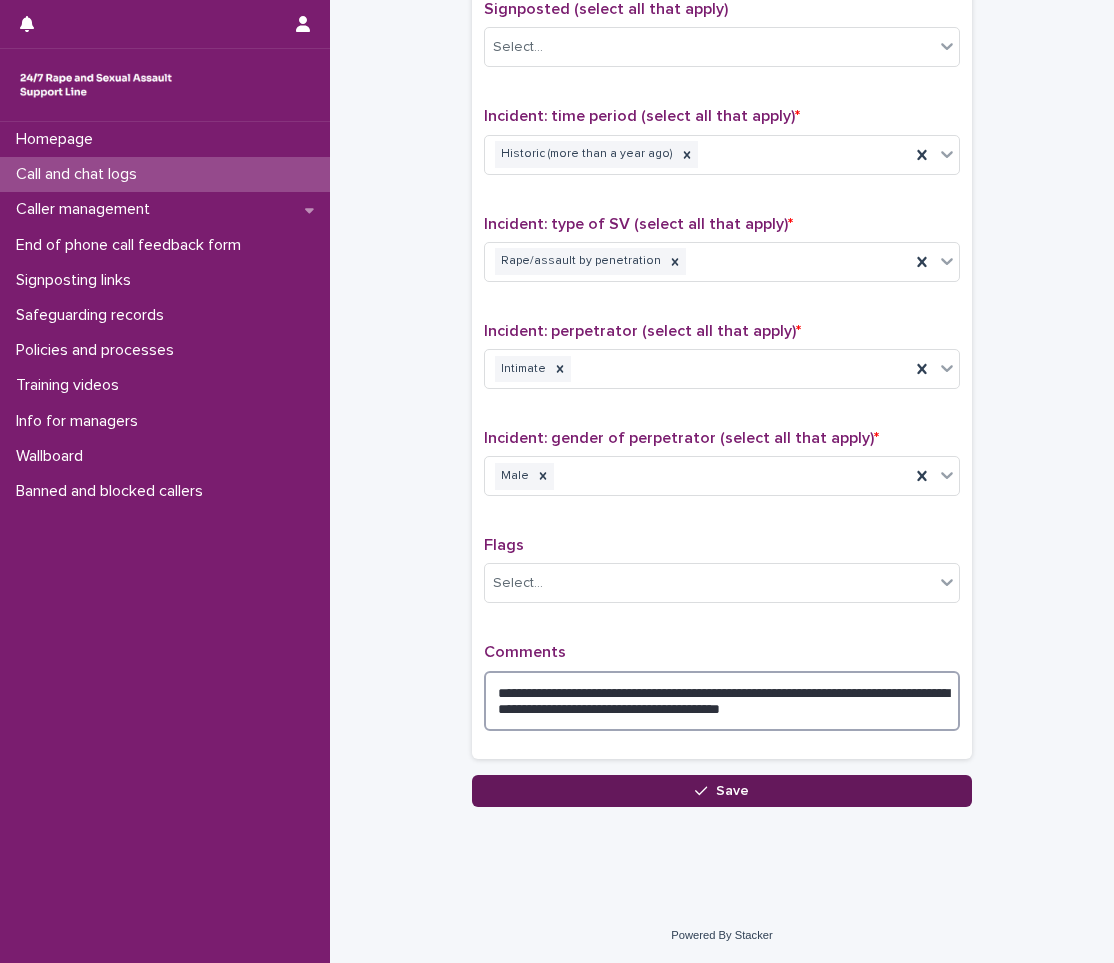 type on "**********" 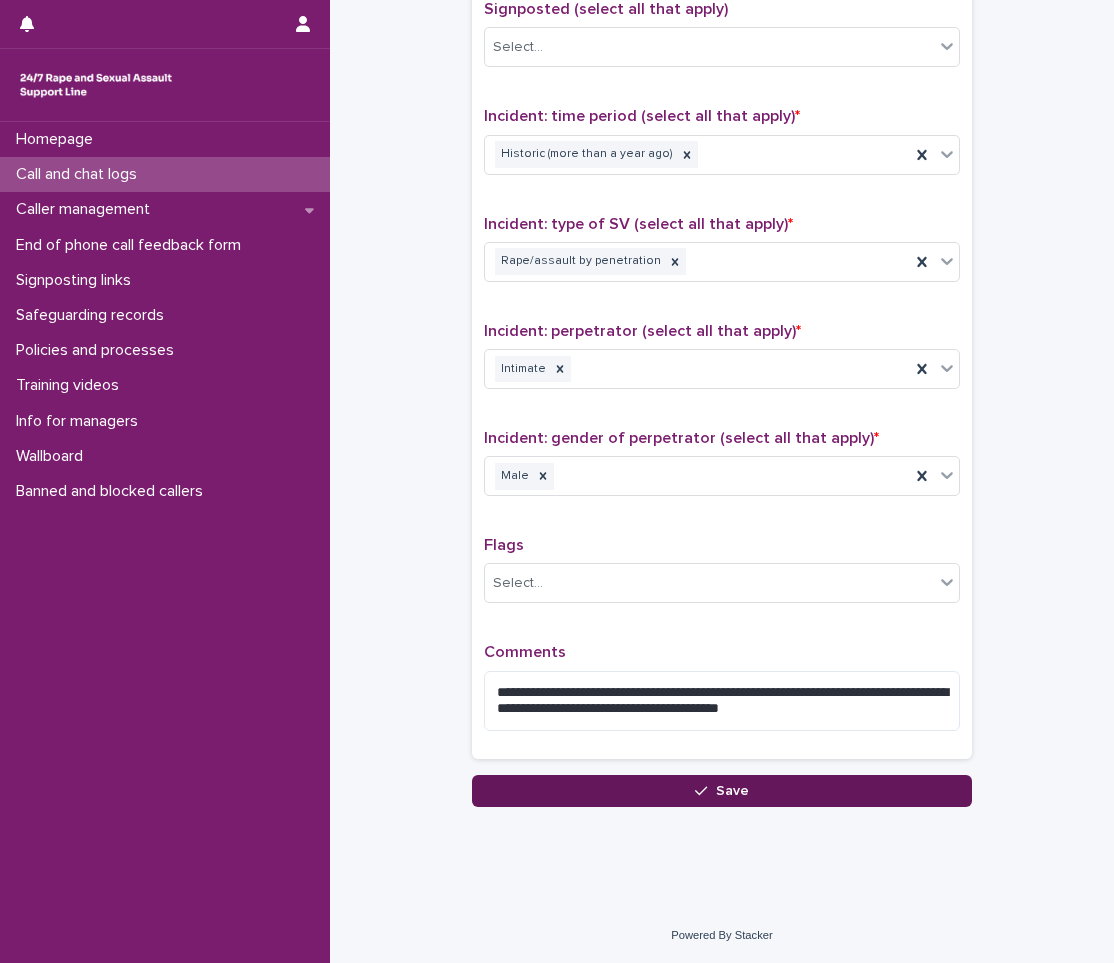 click on "Save" at bounding box center [732, 791] 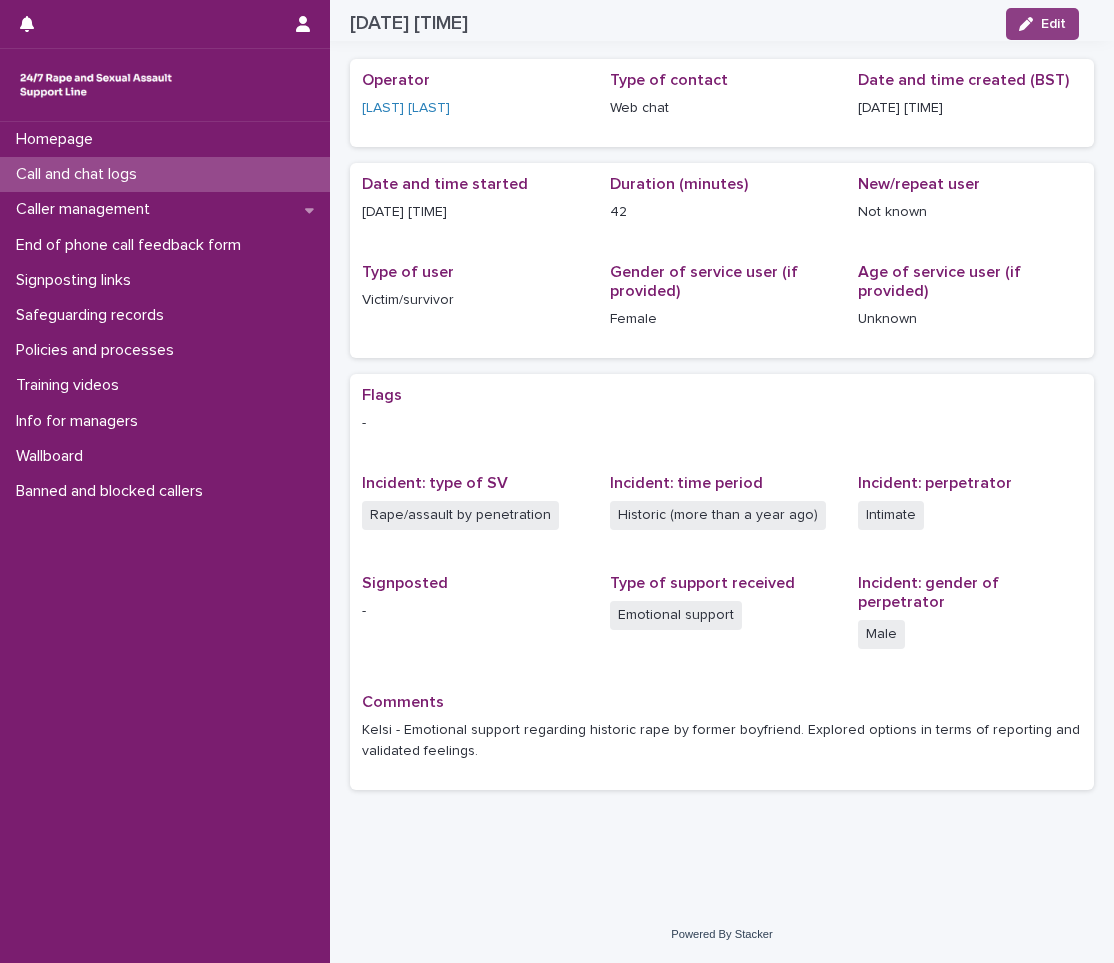scroll, scrollTop: 61, scrollLeft: 0, axis: vertical 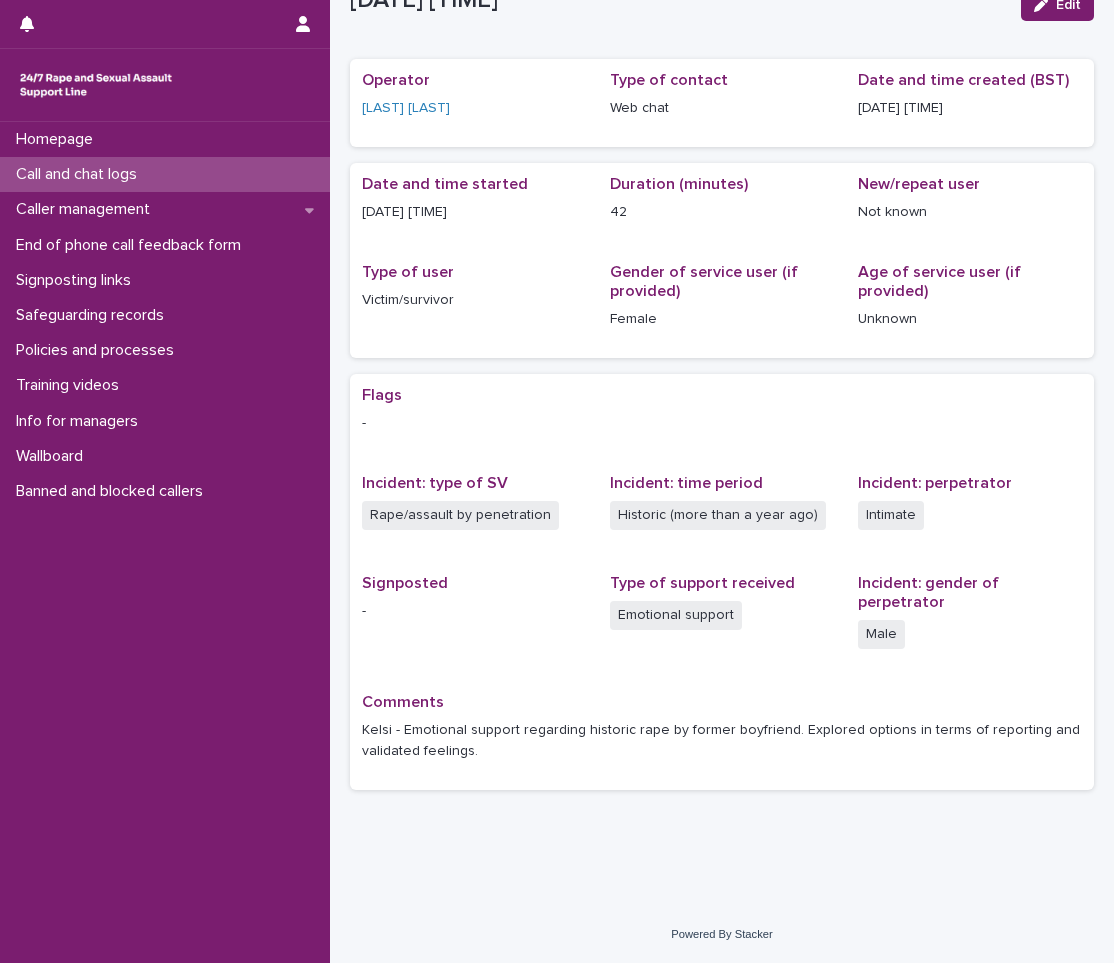 click on "Call and chat logs" at bounding box center [165, 174] 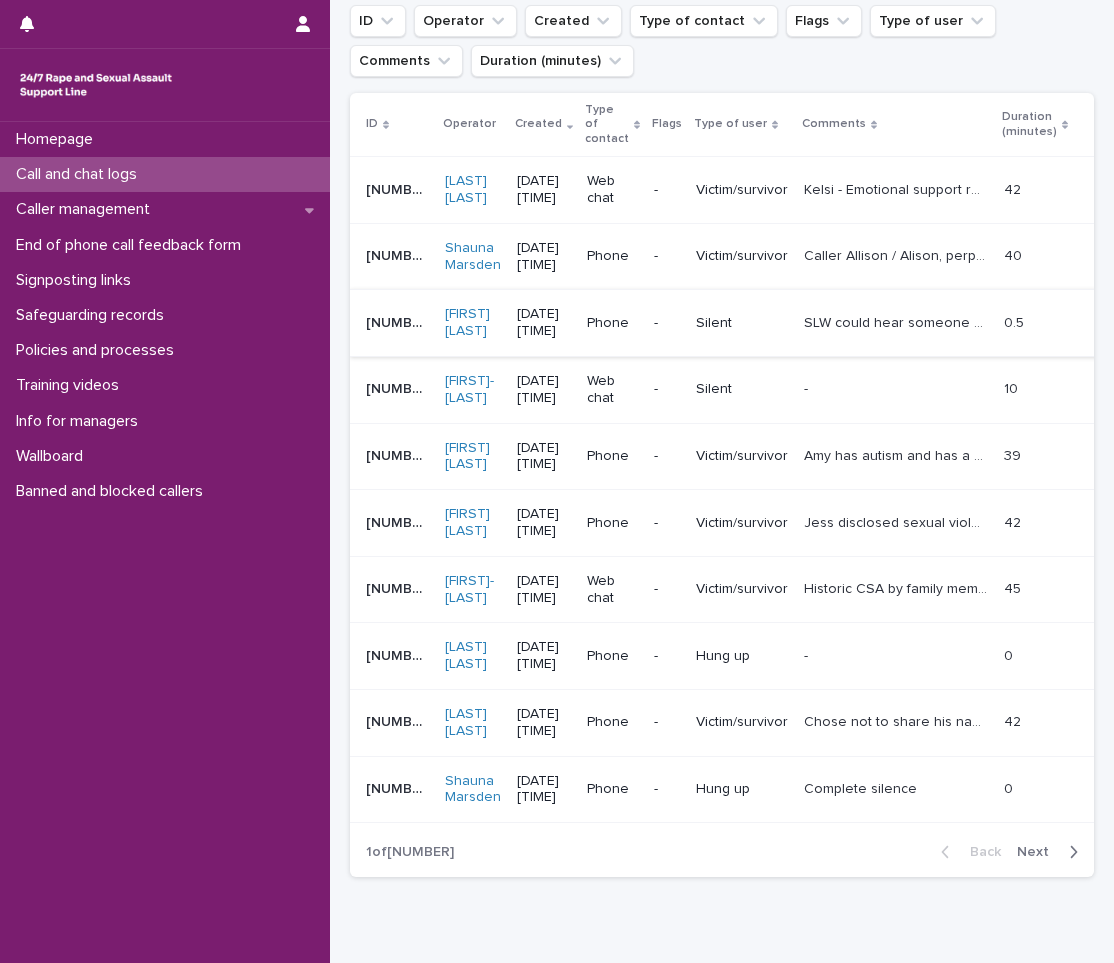 scroll, scrollTop: 300, scrollLeft: 0, axis: vertical 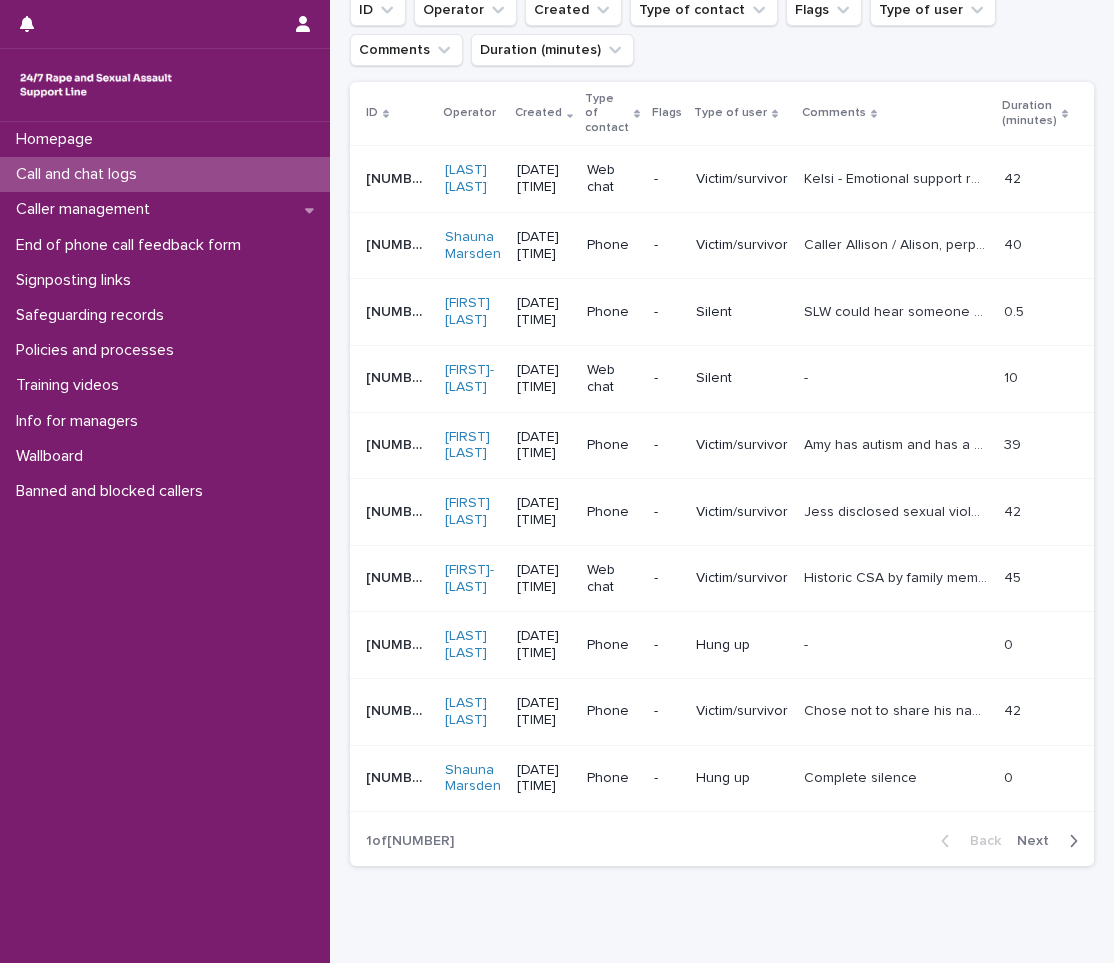 click on "Historic CSA by family member Historic CSA by family member" at bounding box center (896, 578) 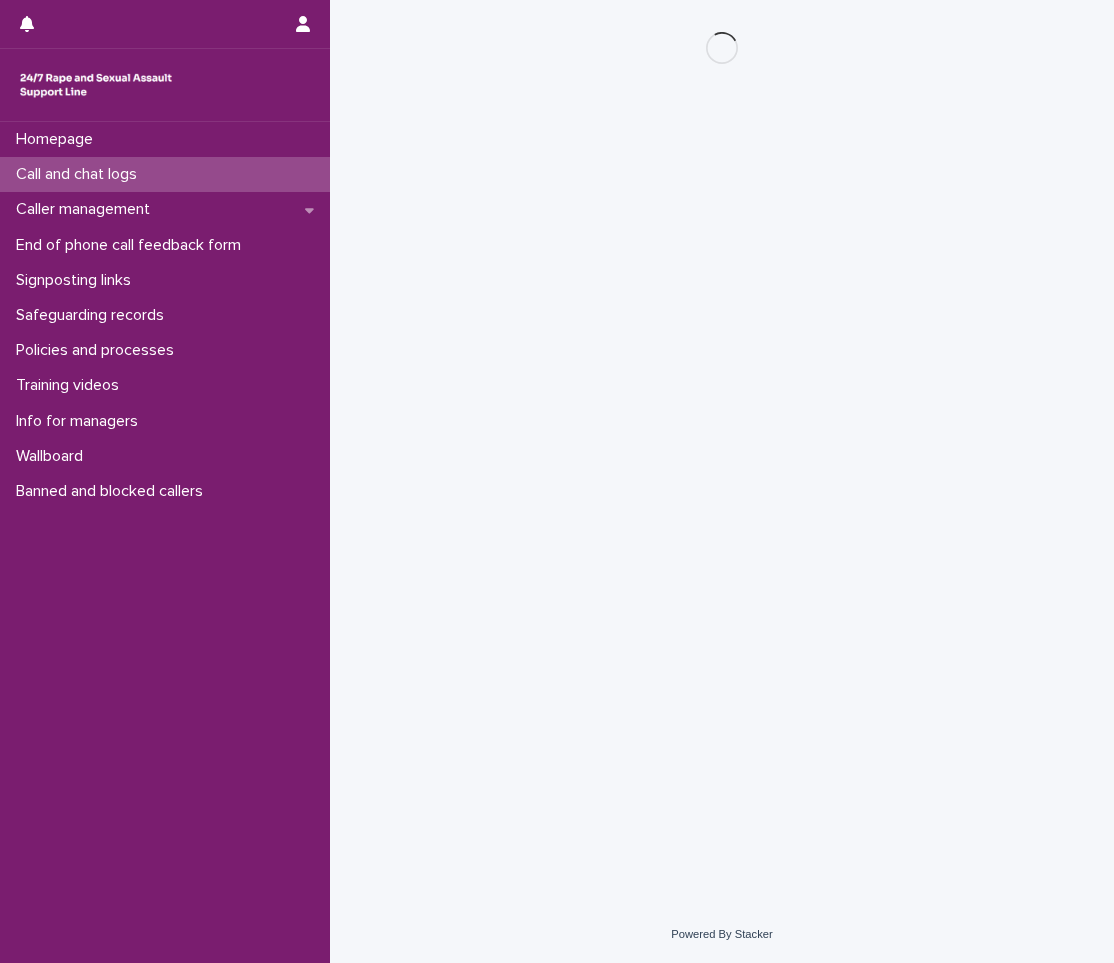 scroll, scrollTop: 0, scrollLeft: 0, axis: both 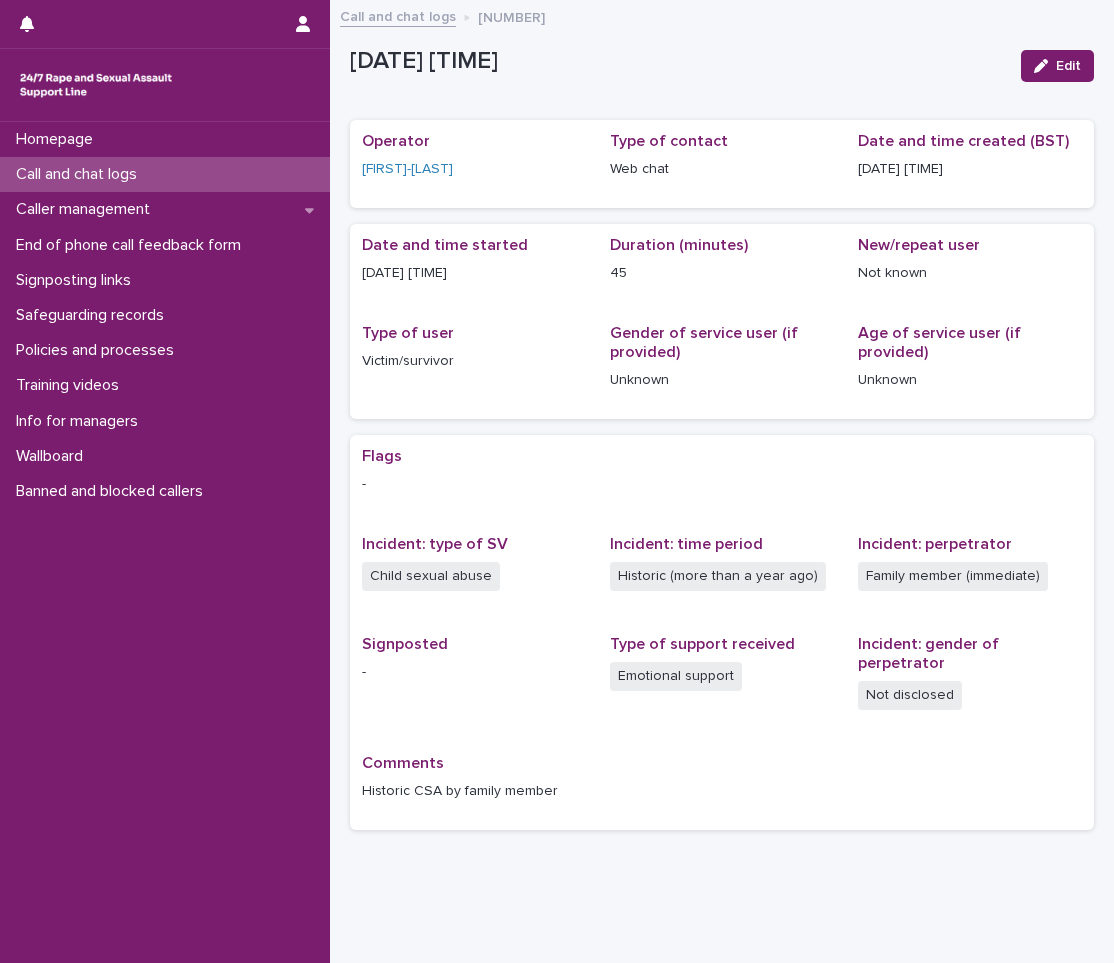 click on "Call and chat logs" at bounding box center [165, 174] 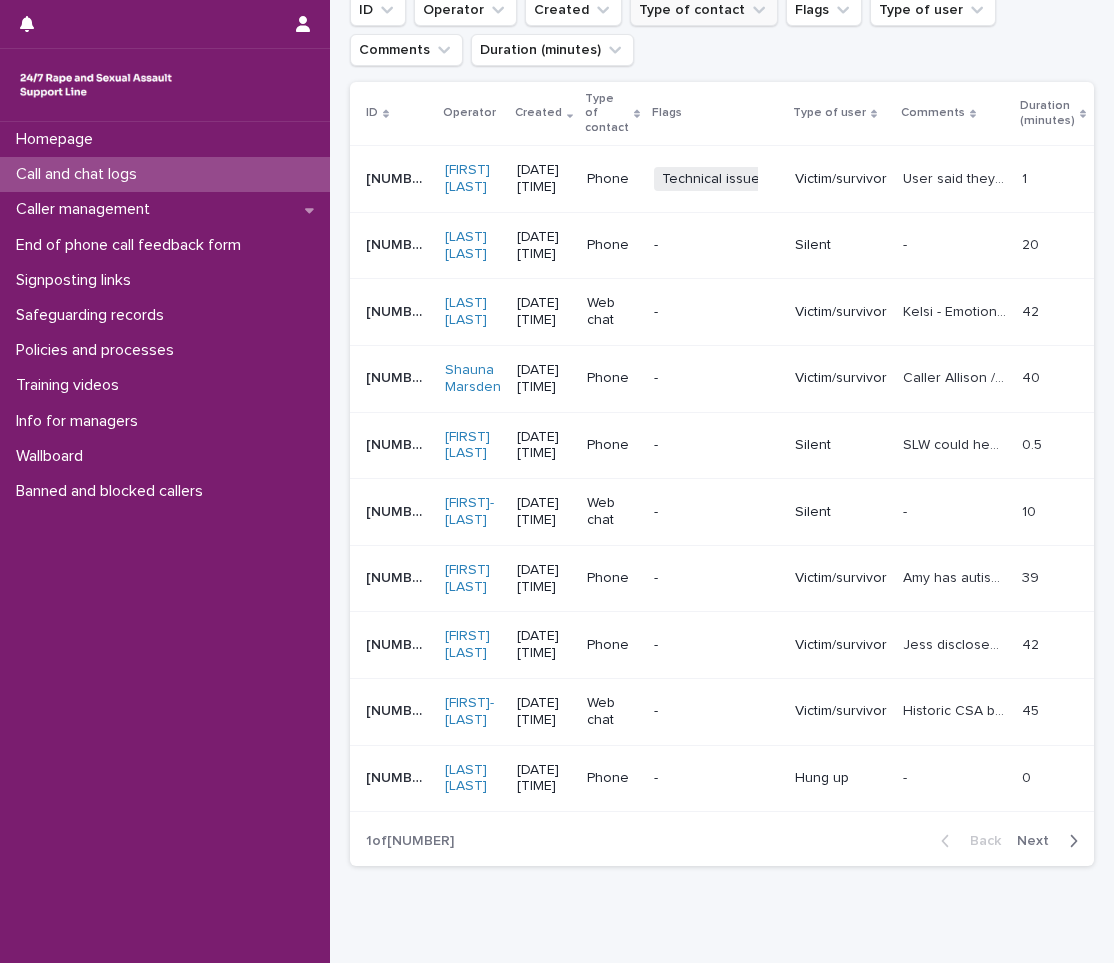 scroll, scrollTop: 315, scrollLeft: 0, axis: vertical 